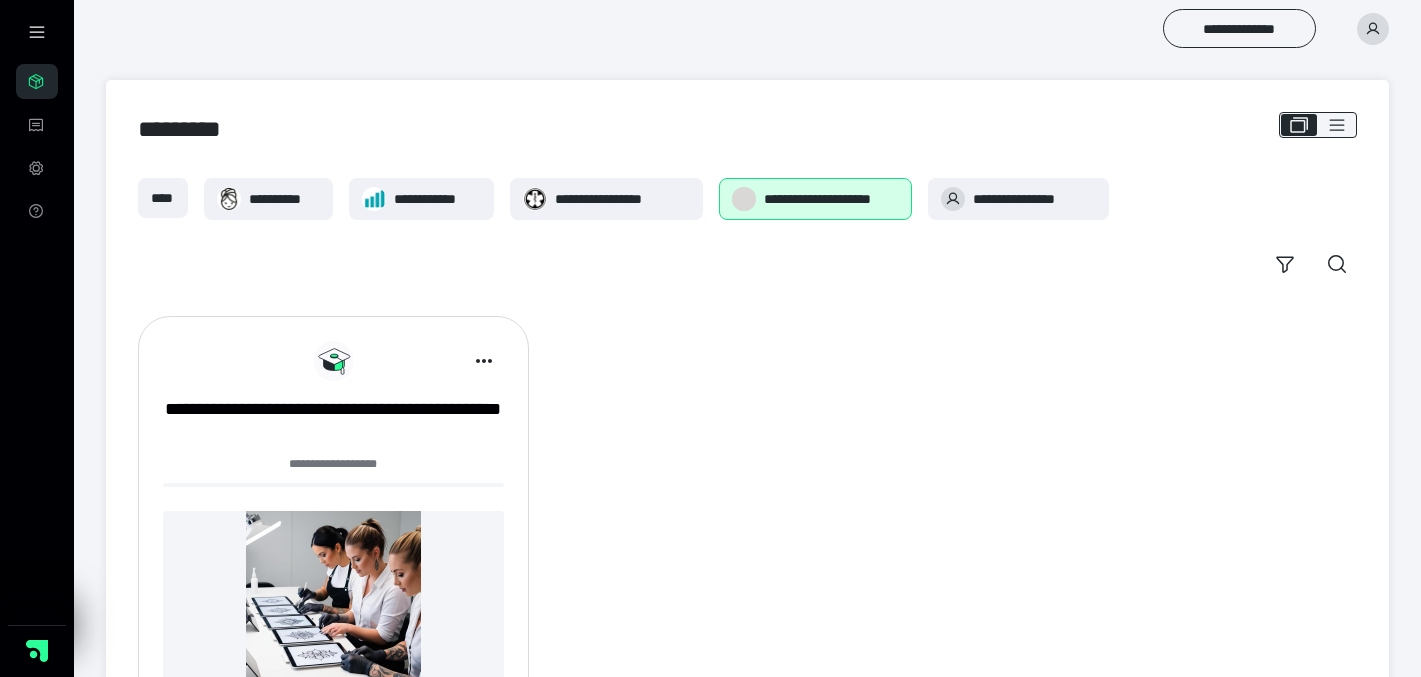 scroll, scrollTop: 0, scrollLeft: 0, axis: both 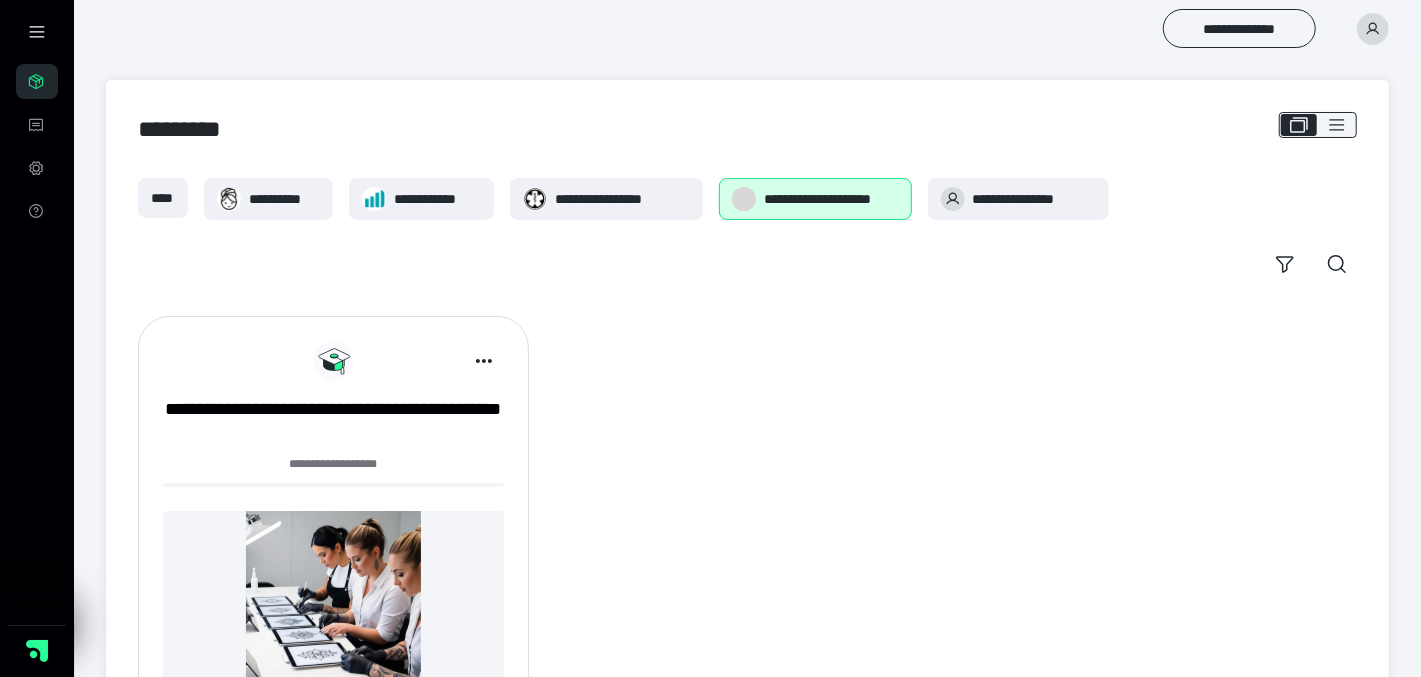 click on "**********" at bounding box center [747, 533] 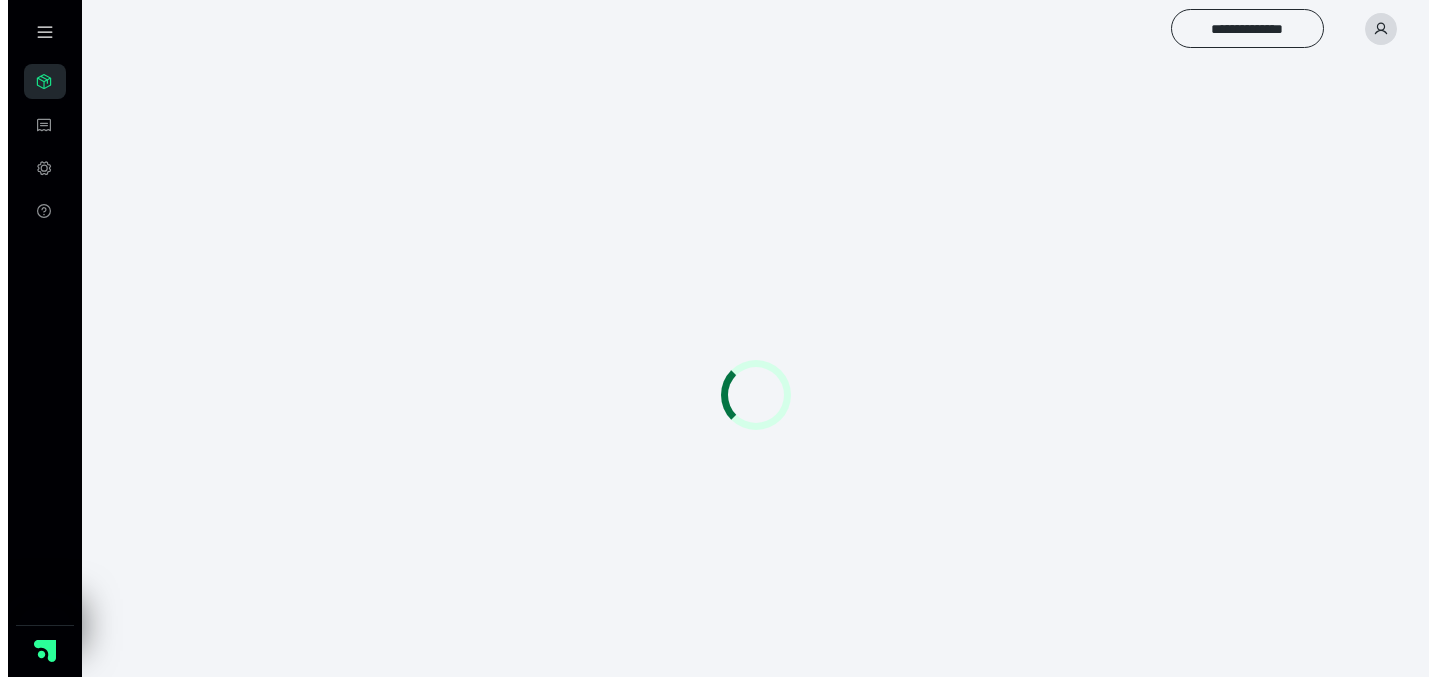 scroll, scrollTop: 0, scrollLeft: 0, axis: both 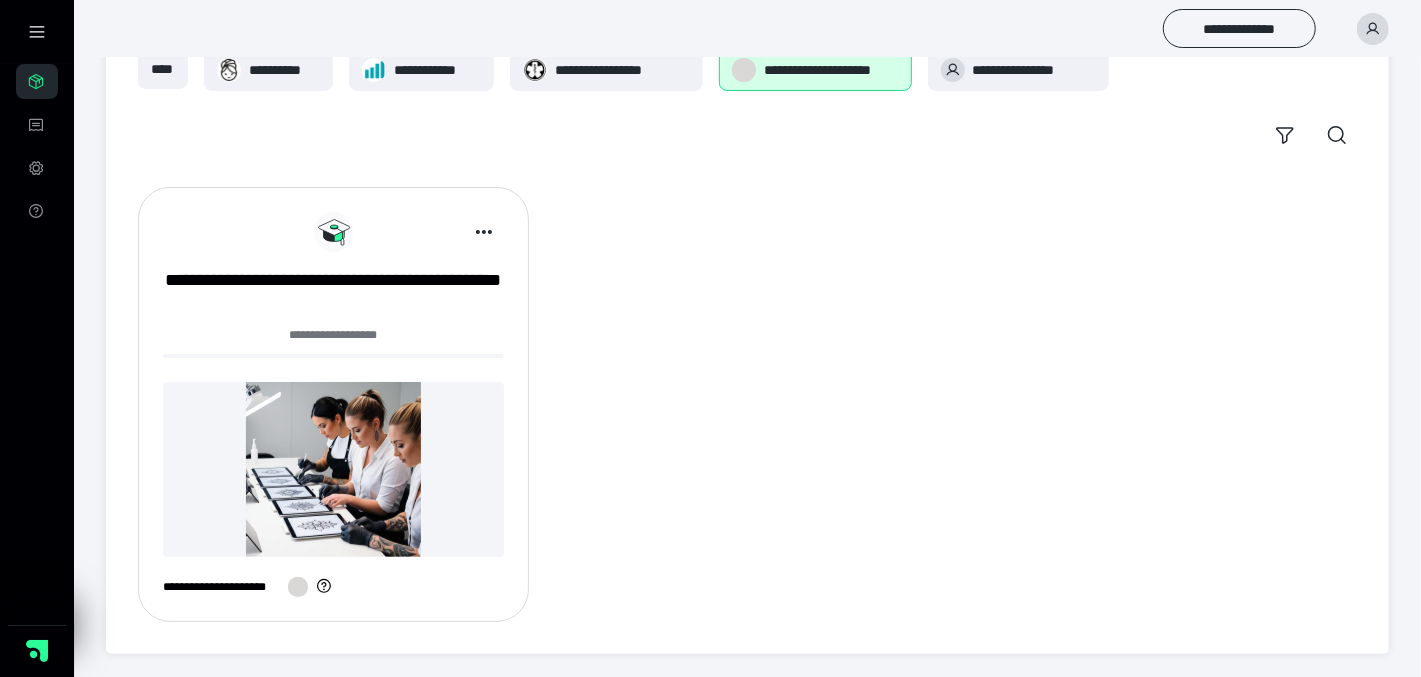 click on "**********" at bounding box center [333, 412] 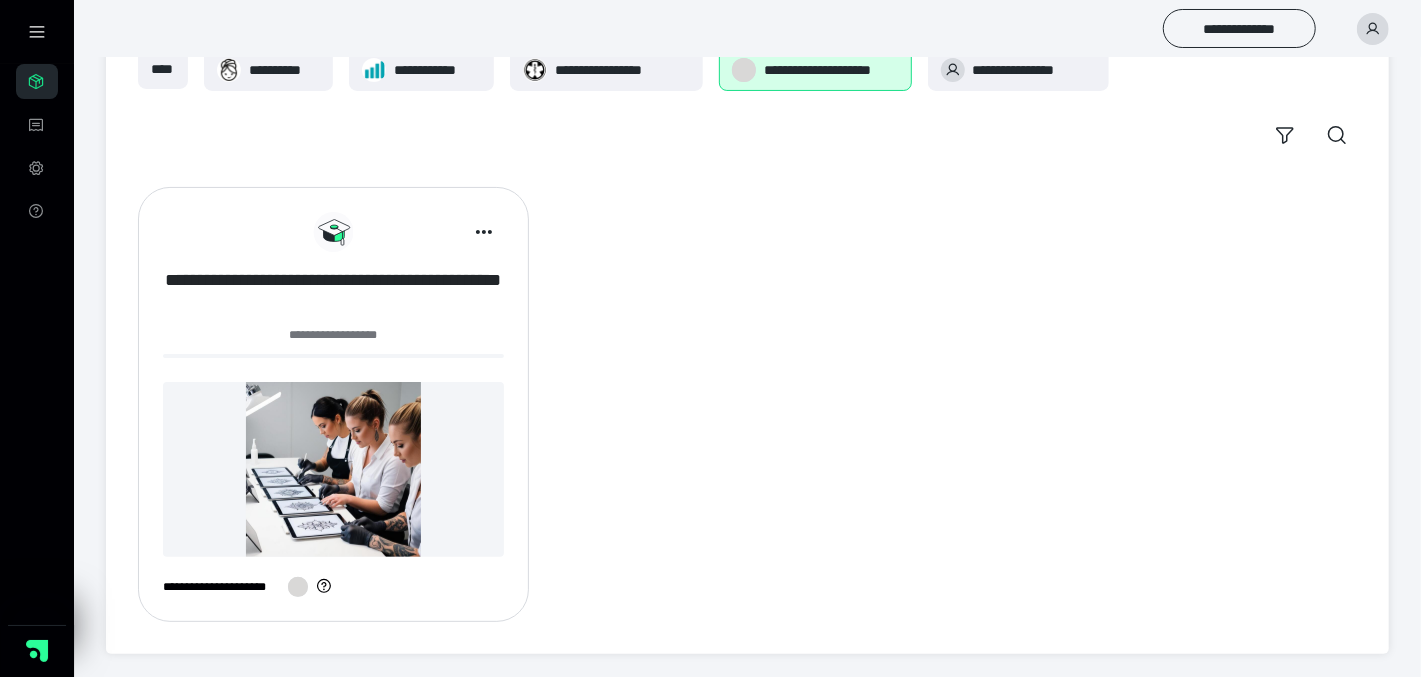 click on "**********" at bounding box center [333, 293] 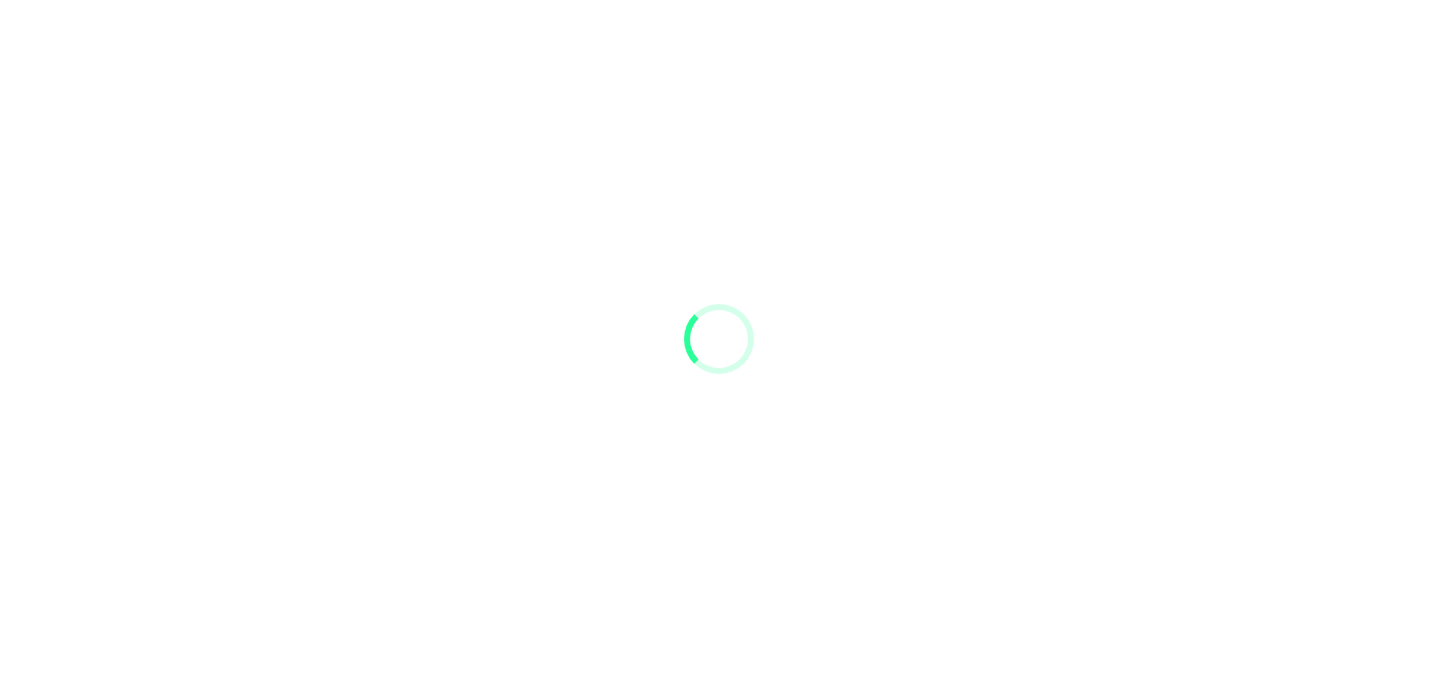 scroll, scrollTop: 0, scrollLeft: 0, axis: both 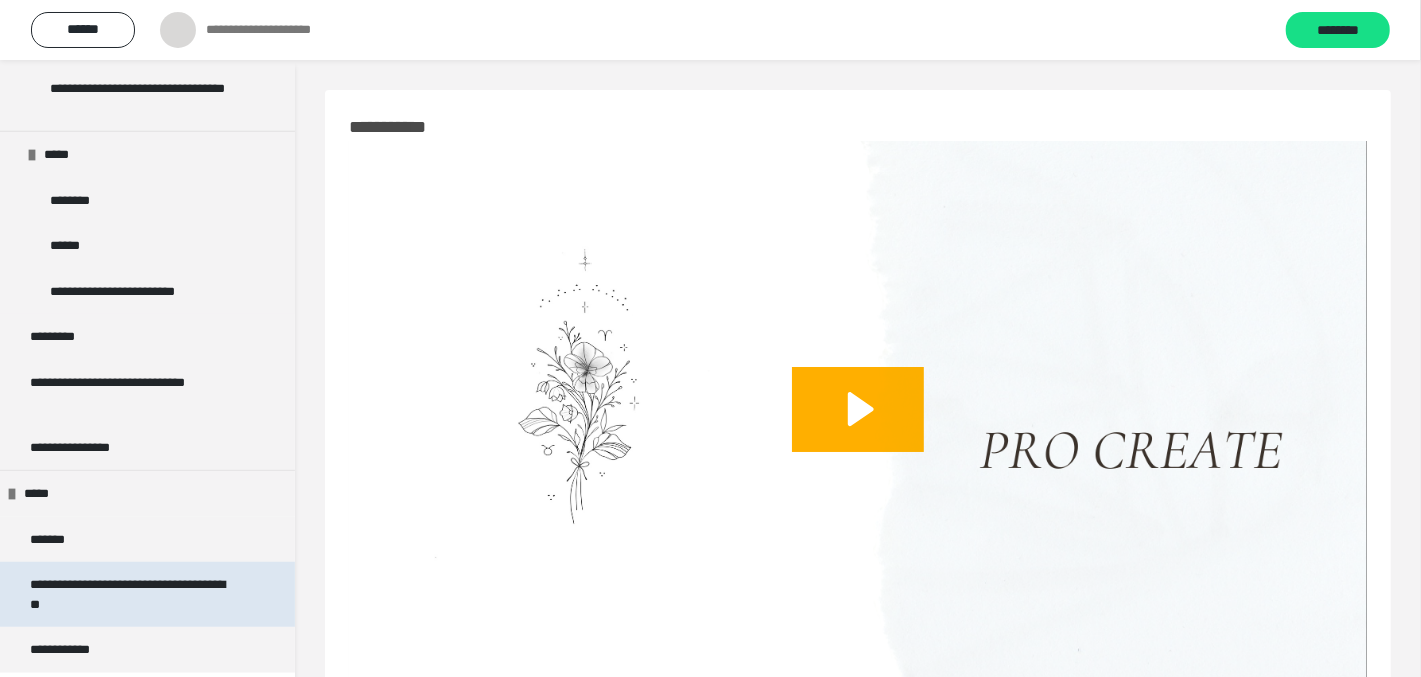 click on "**********" at bounding box center (132, 594) 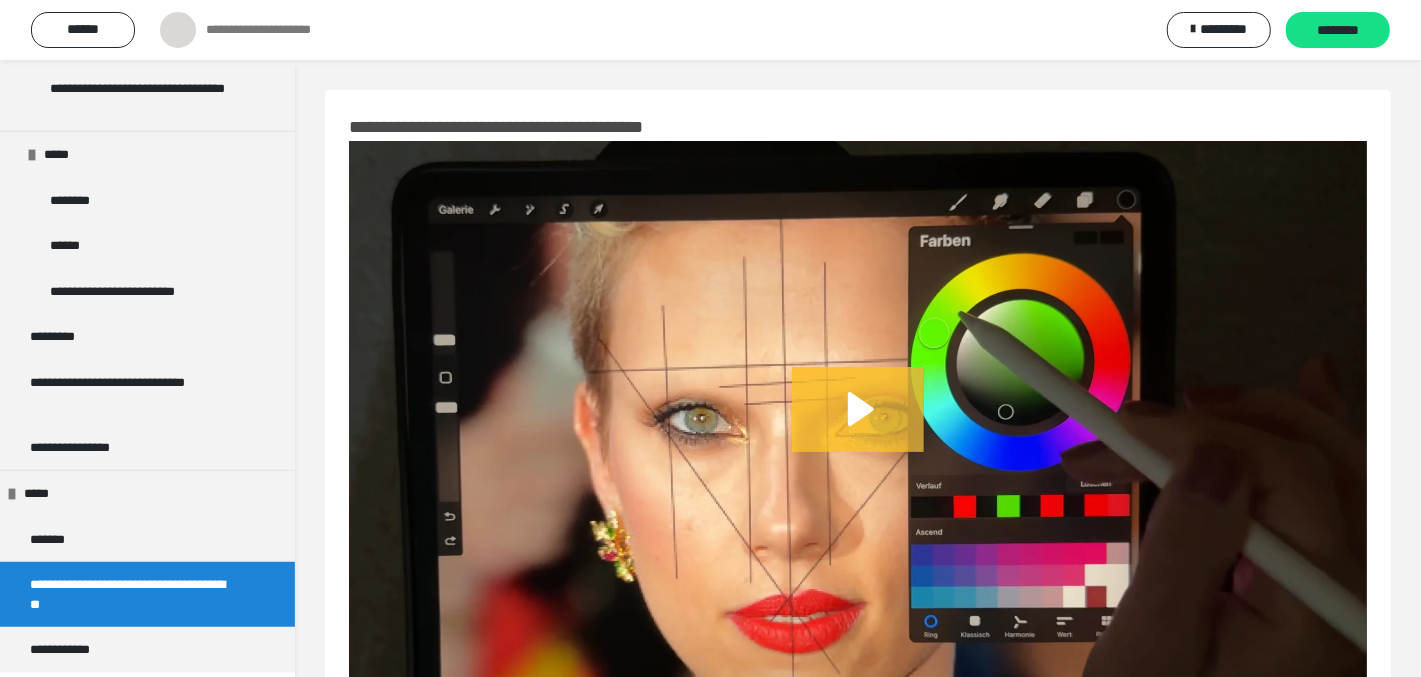 click 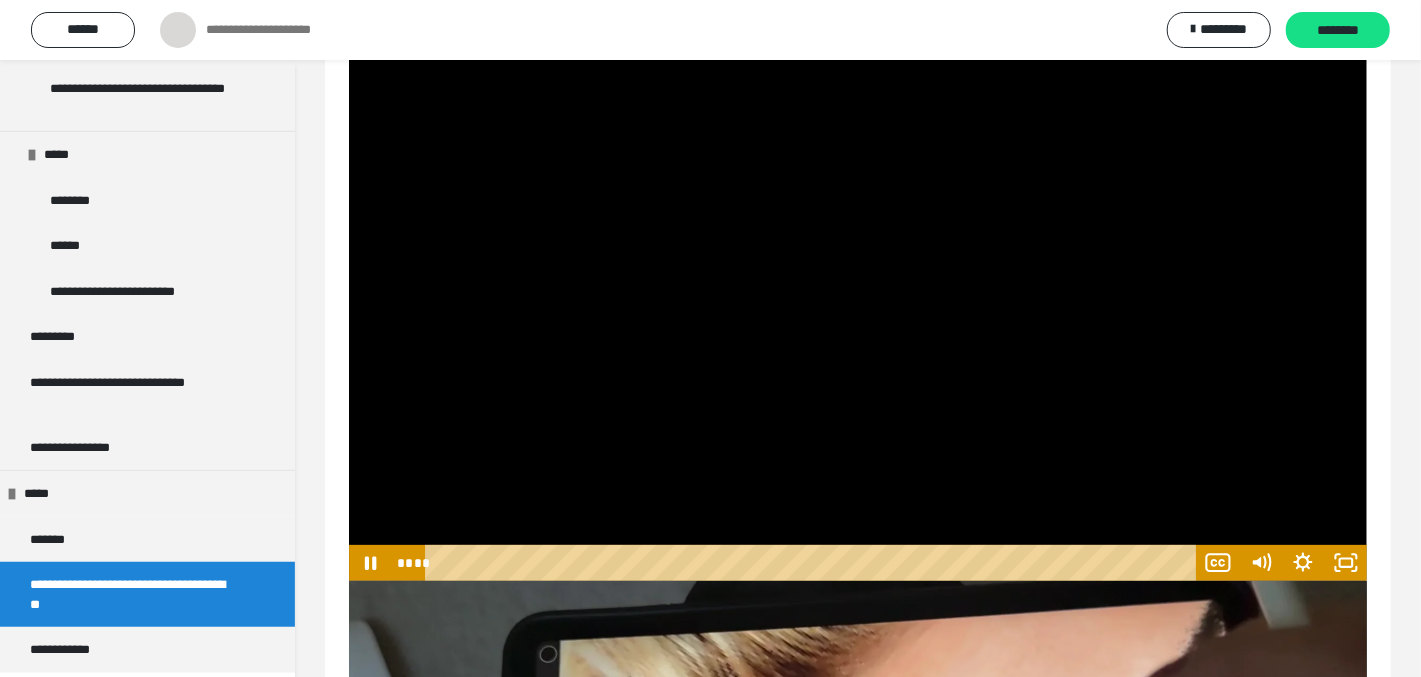 scroll, scrollTop: 100, scrollLeft: 0, axis: vertical 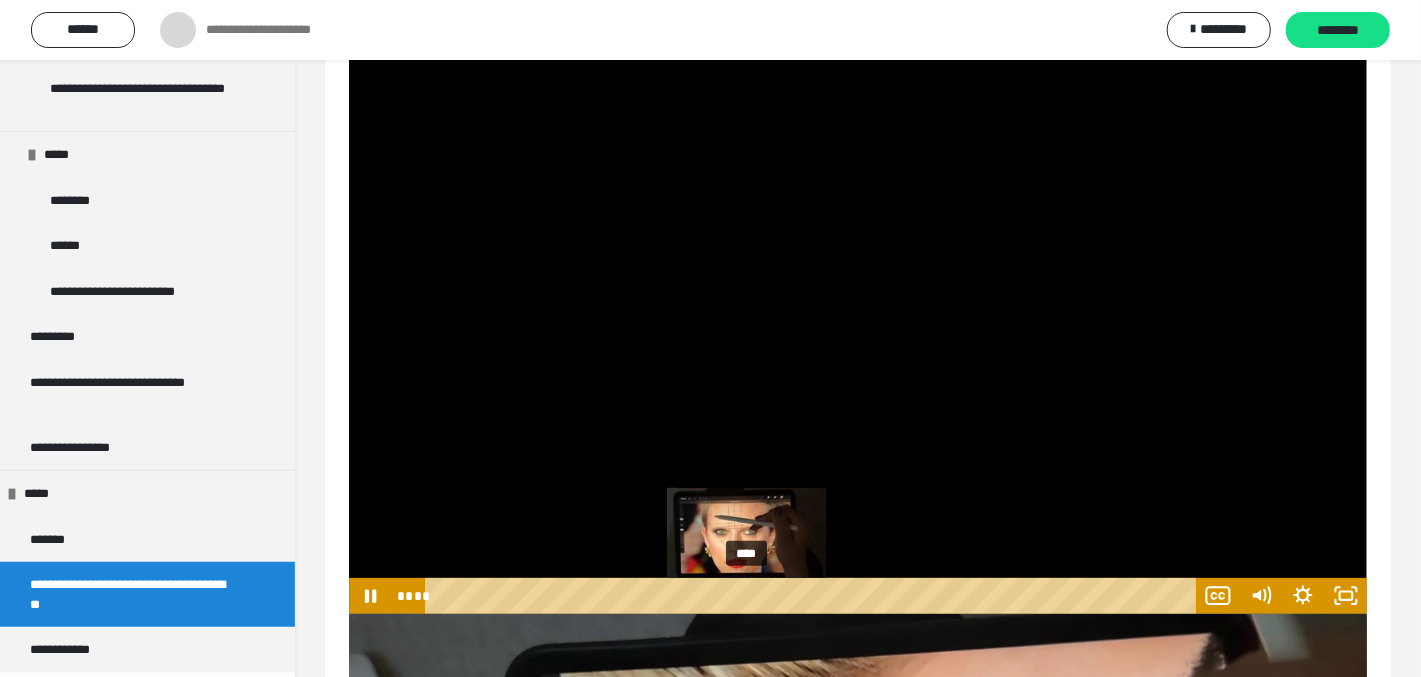 click on "****" at bounding box center (814, 596) 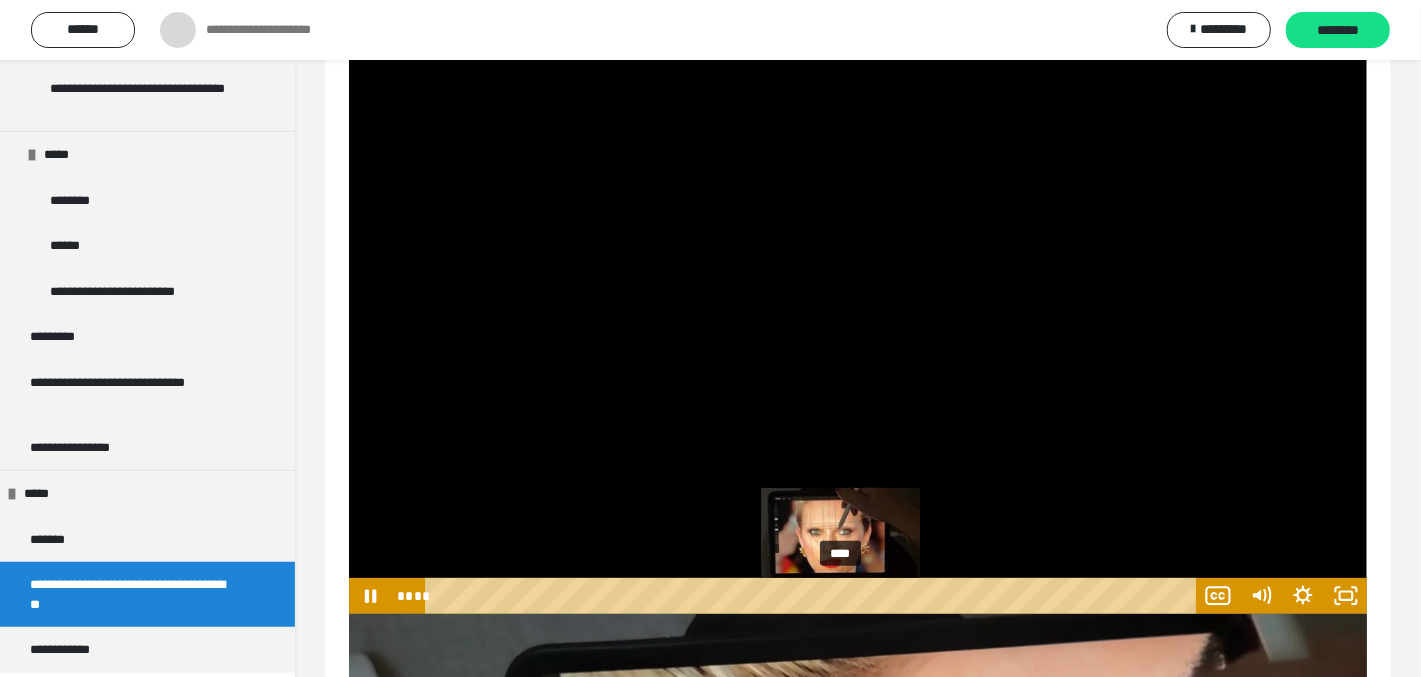 click on "****" at bounding box center [814, 596] 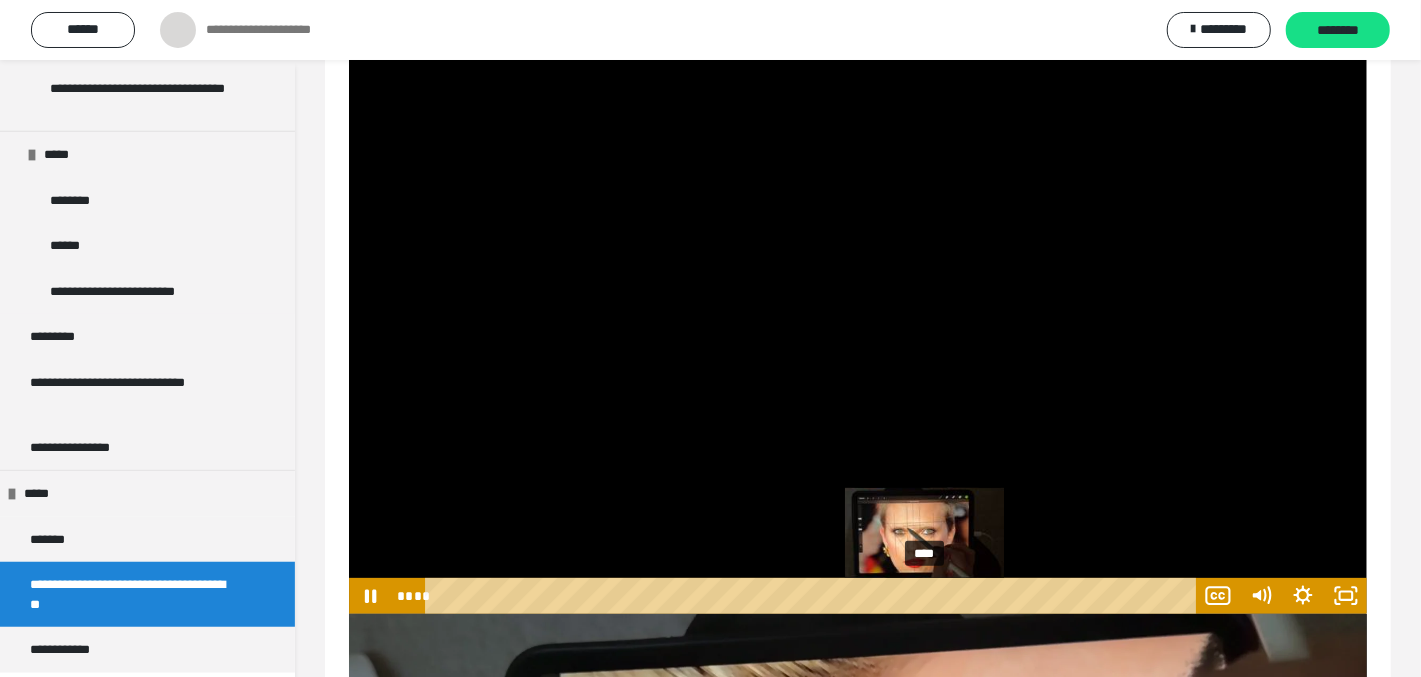 click on "****" at bounding box center [814, 596] 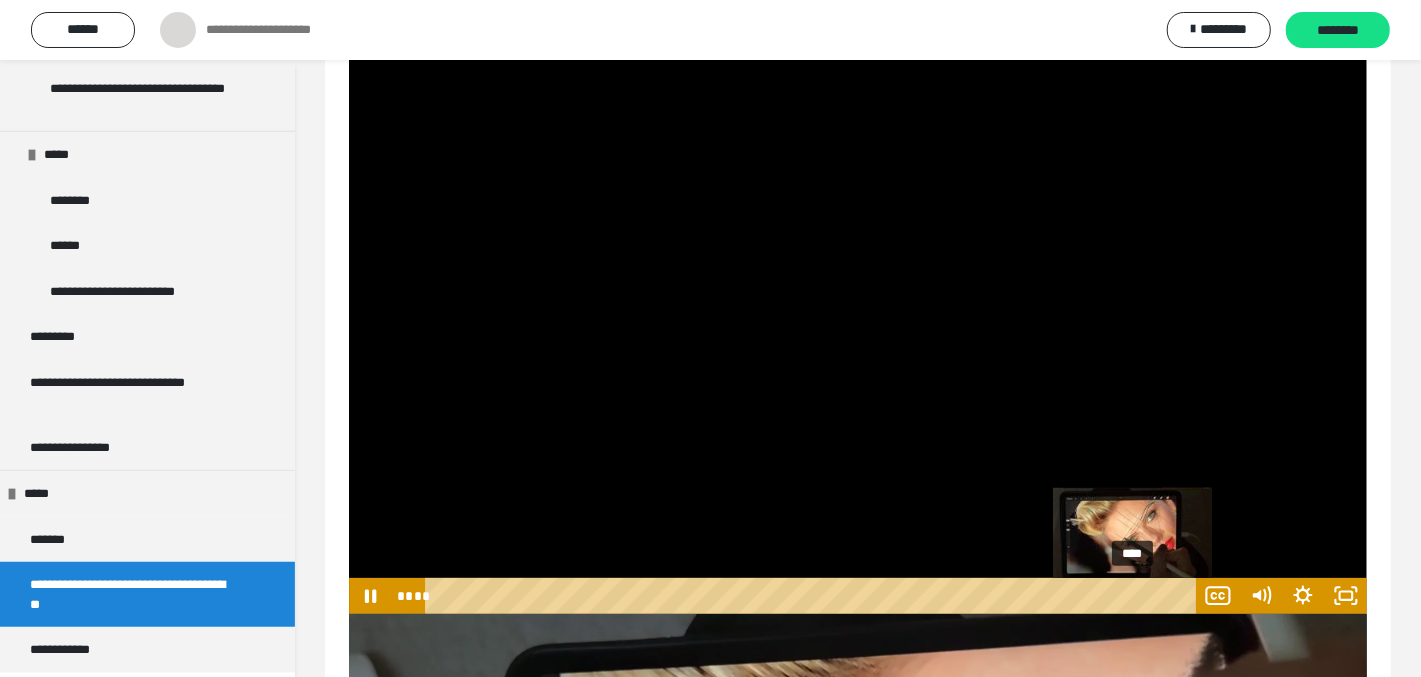 click on "****" at bounding box center (814, 596) 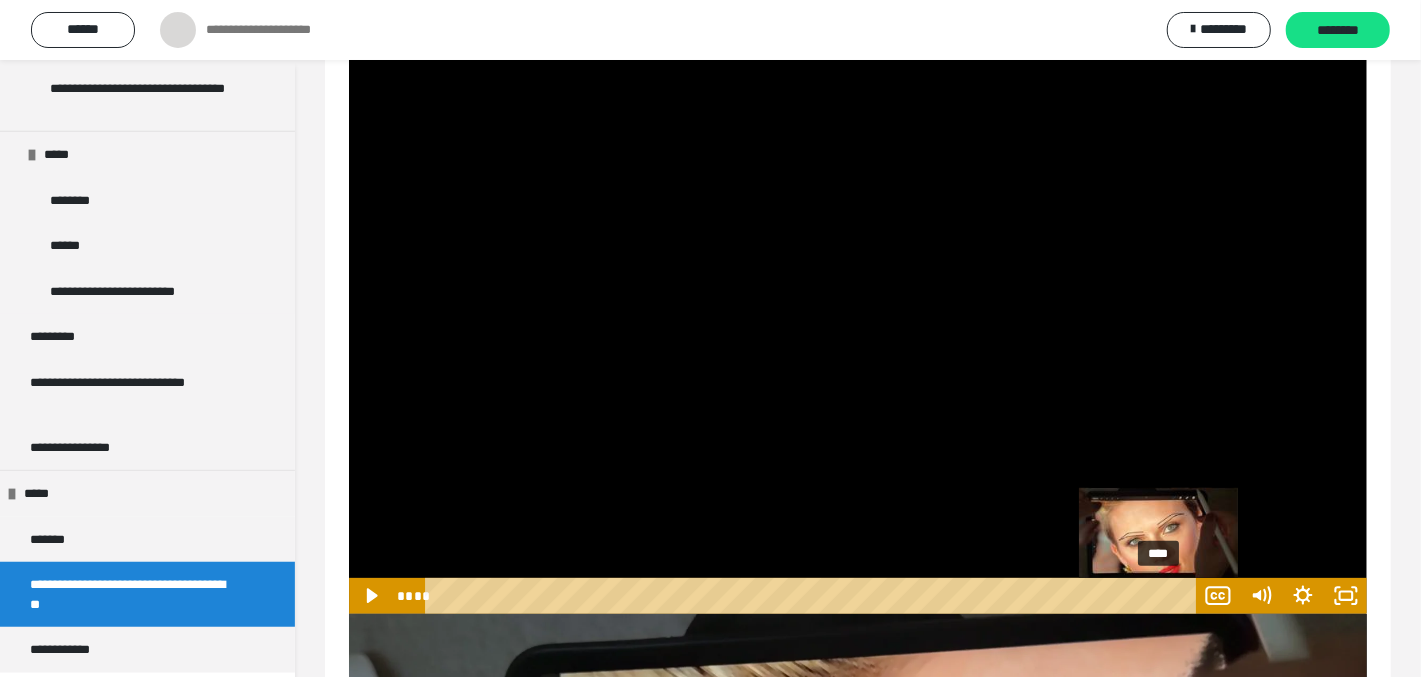 click on "****" at bounding box center [814, 596] 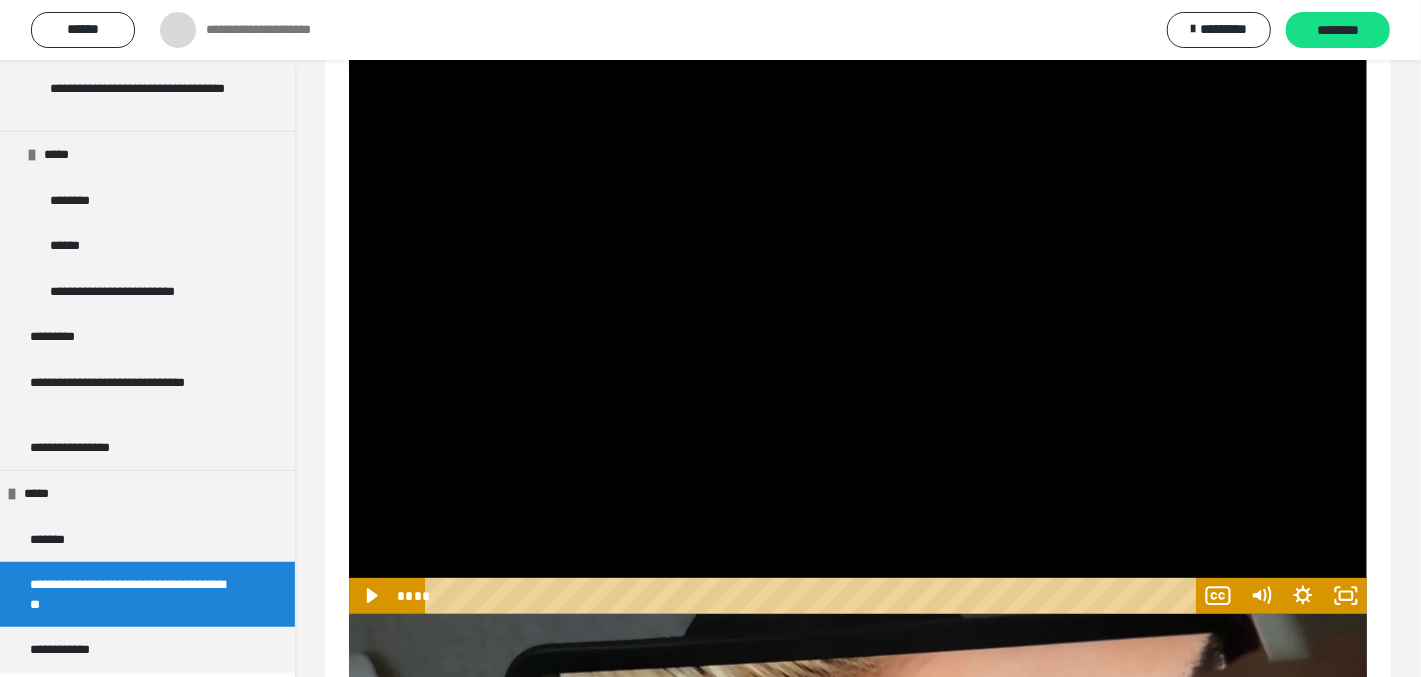 click at bounding box center [858, 327] 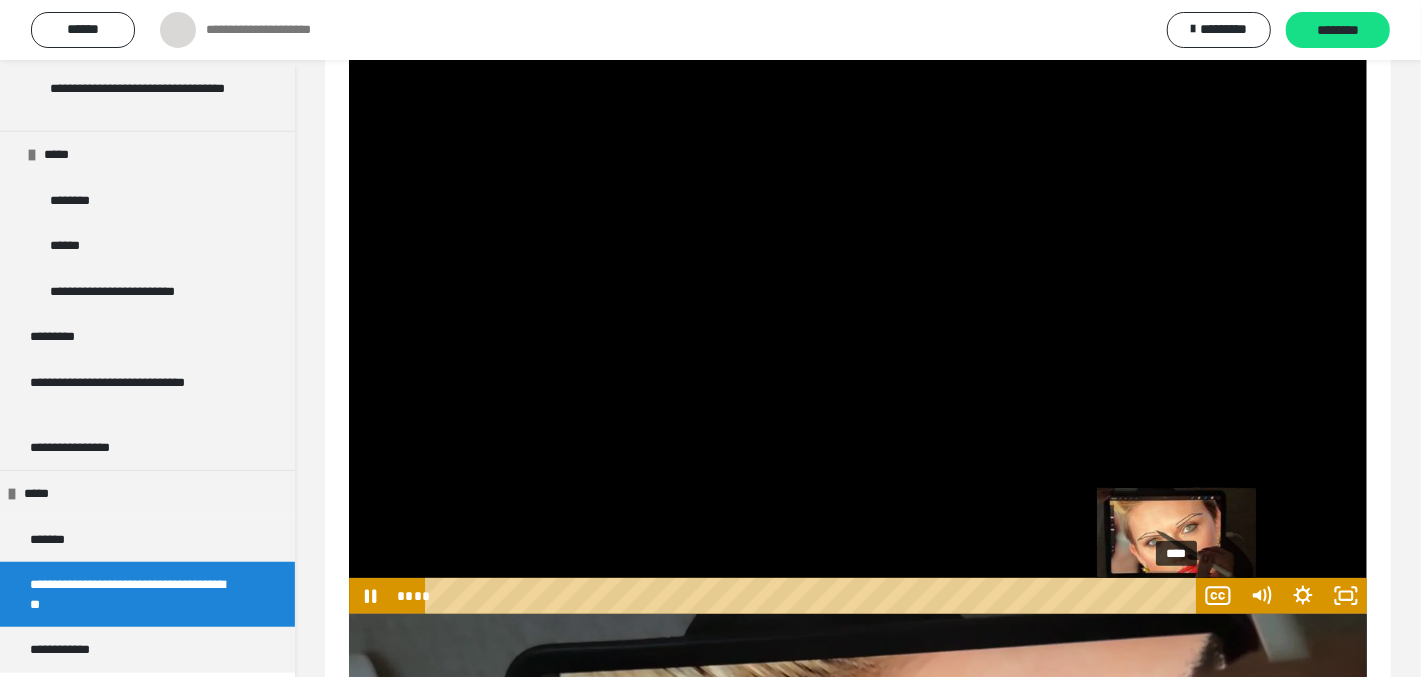 click on "****" at bounding box center [814, 596] 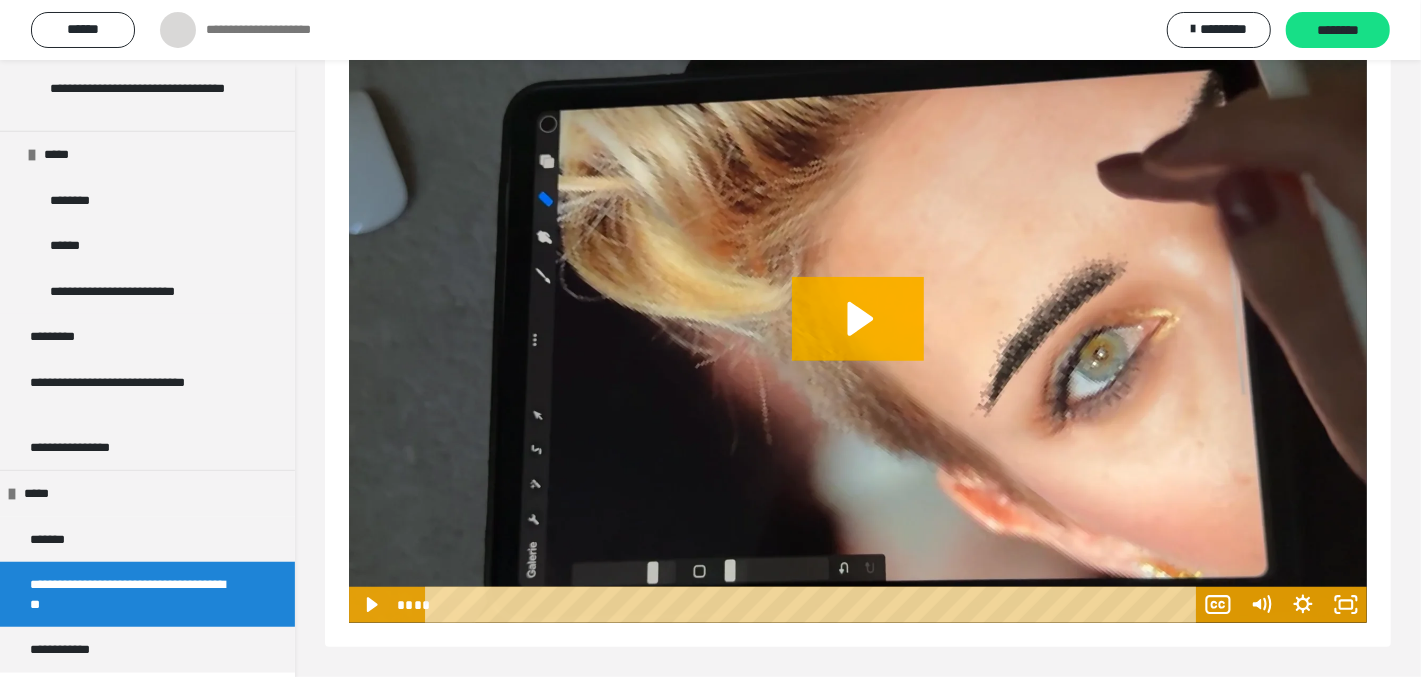 scroll, scrollTop: 663, scrollLeft: 0, axis: vertical 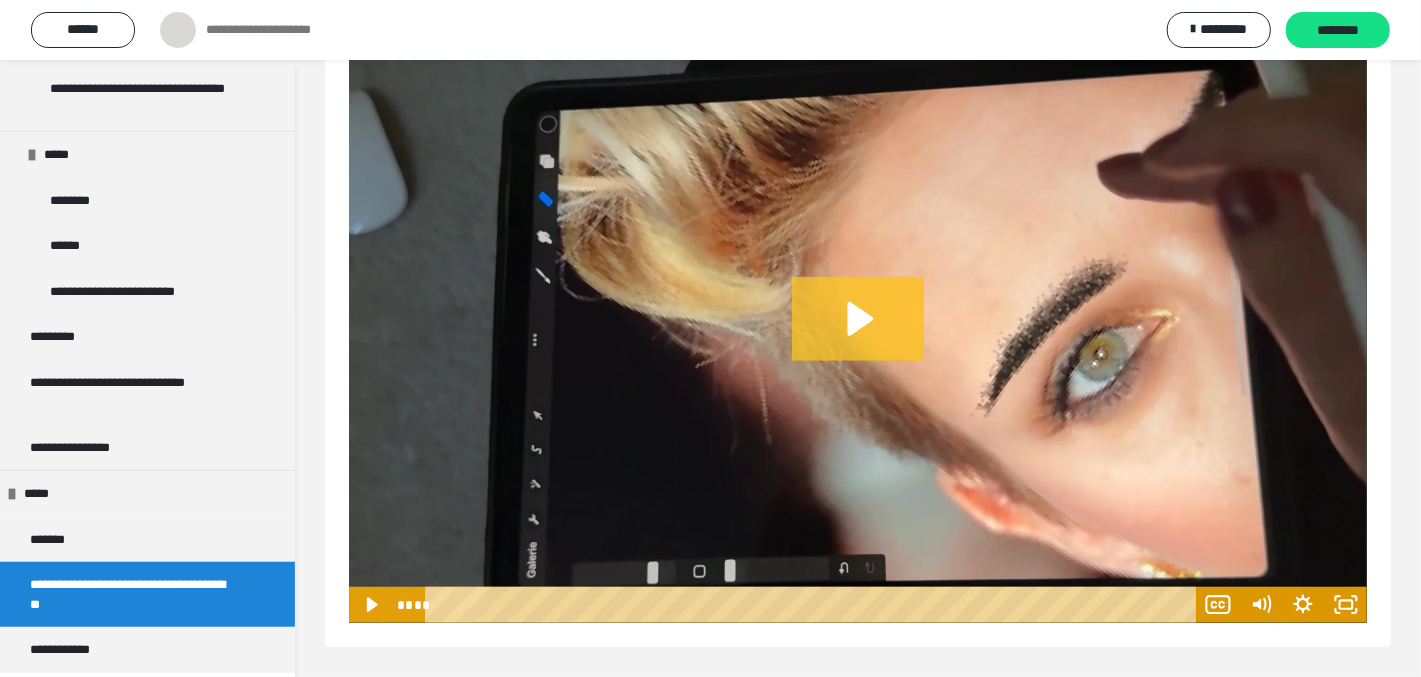 click 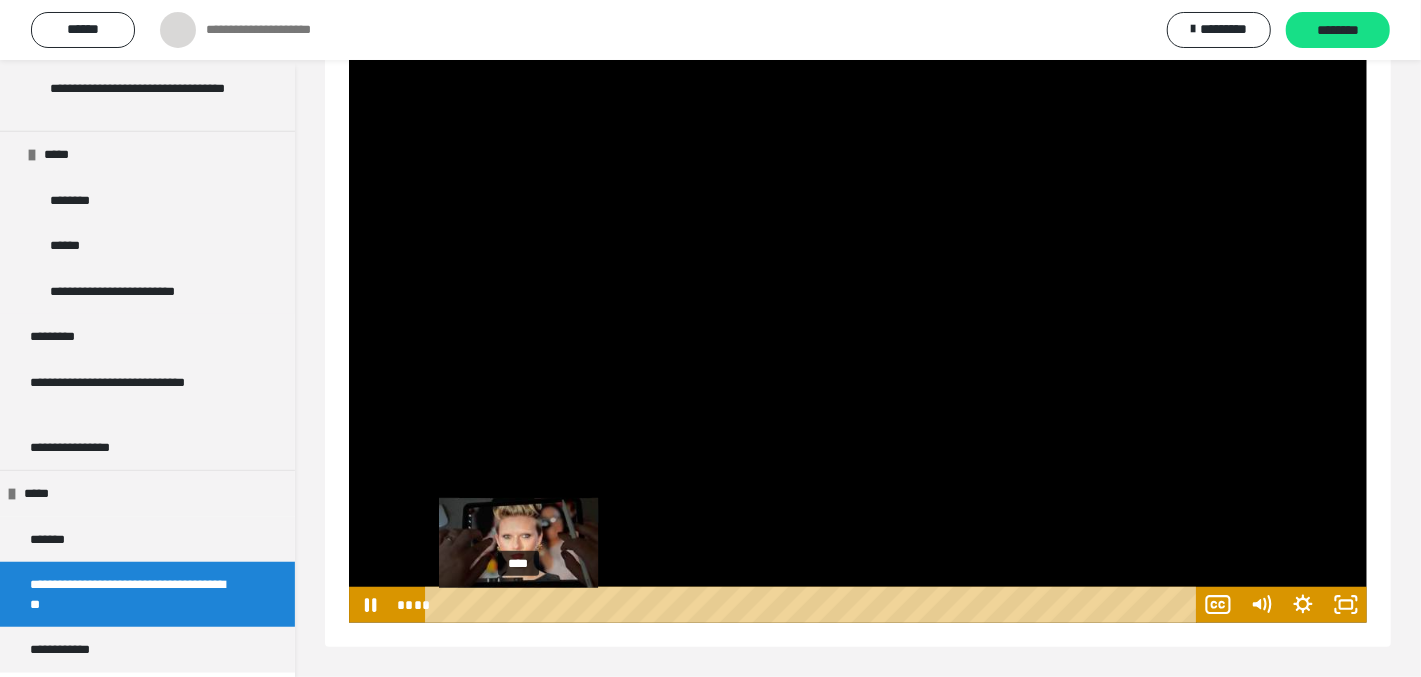 click on "****" at bounding box center (814, 605) 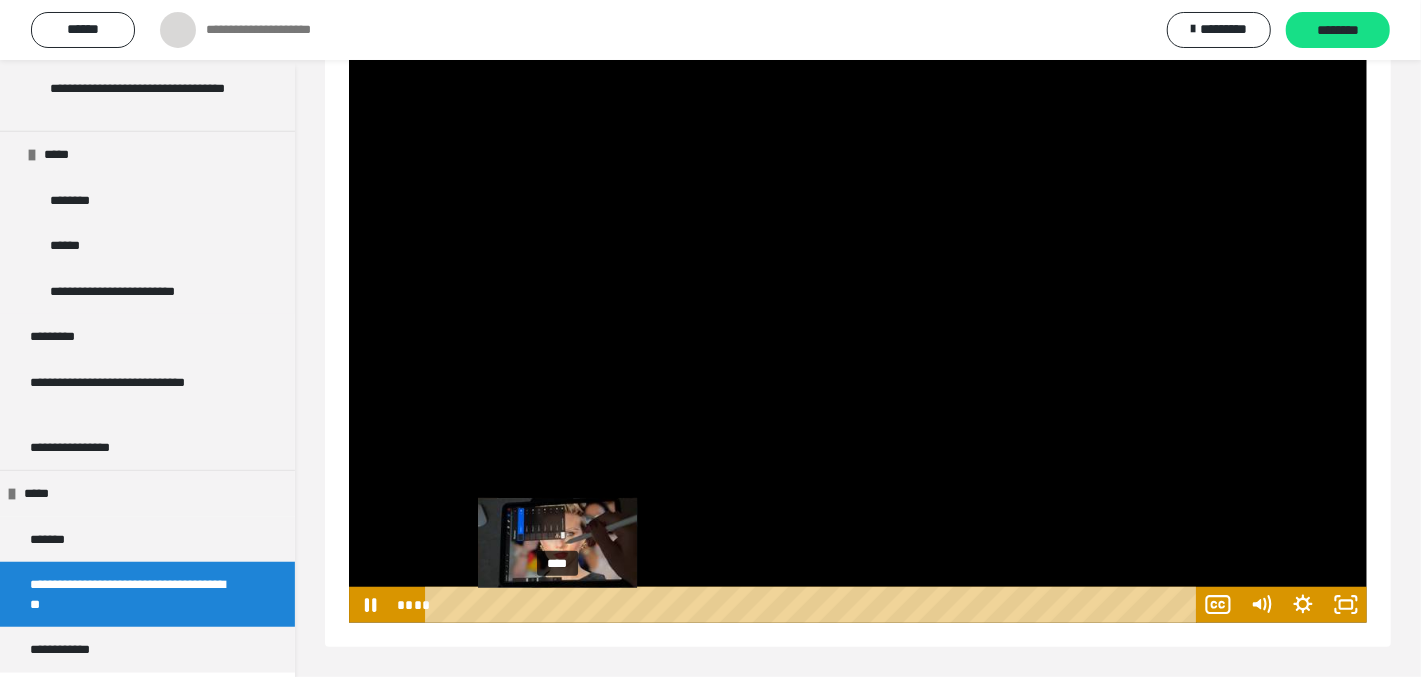 click on "****" at bounding box center [814, 605] 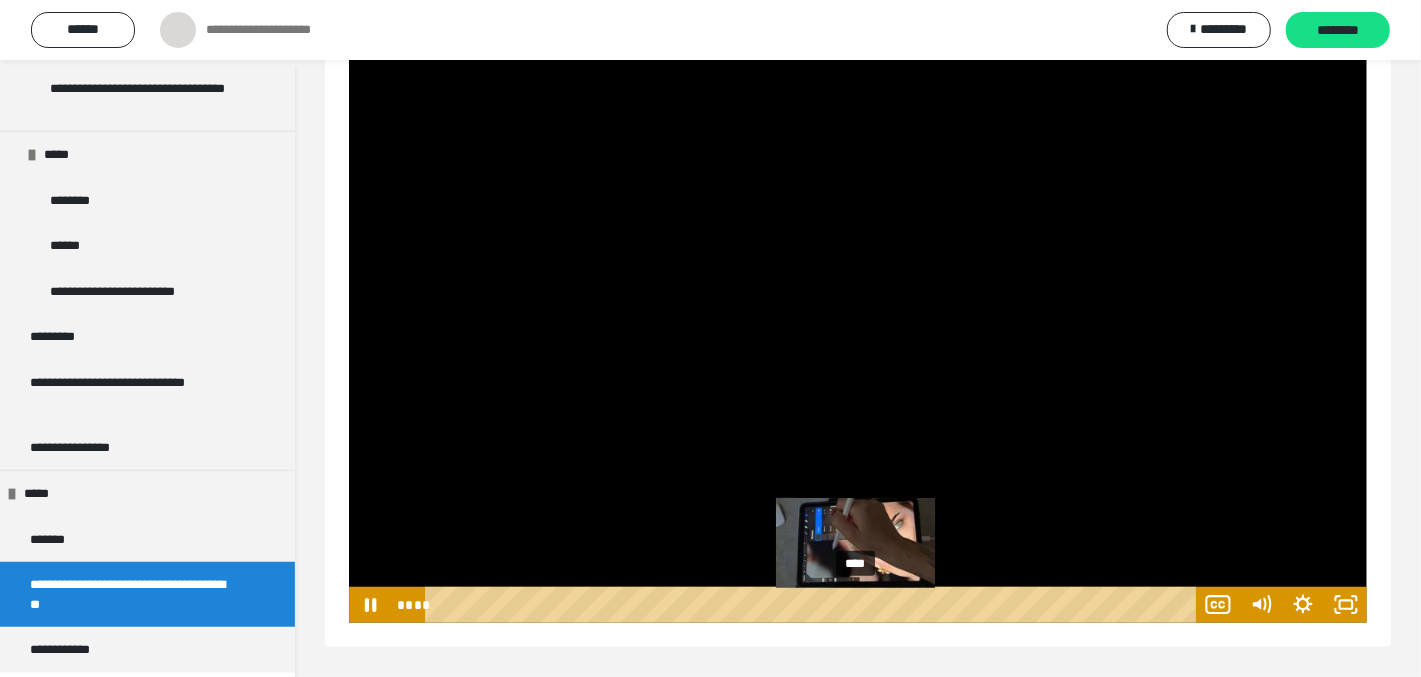 click on "****" at bounding box center [814, 605] 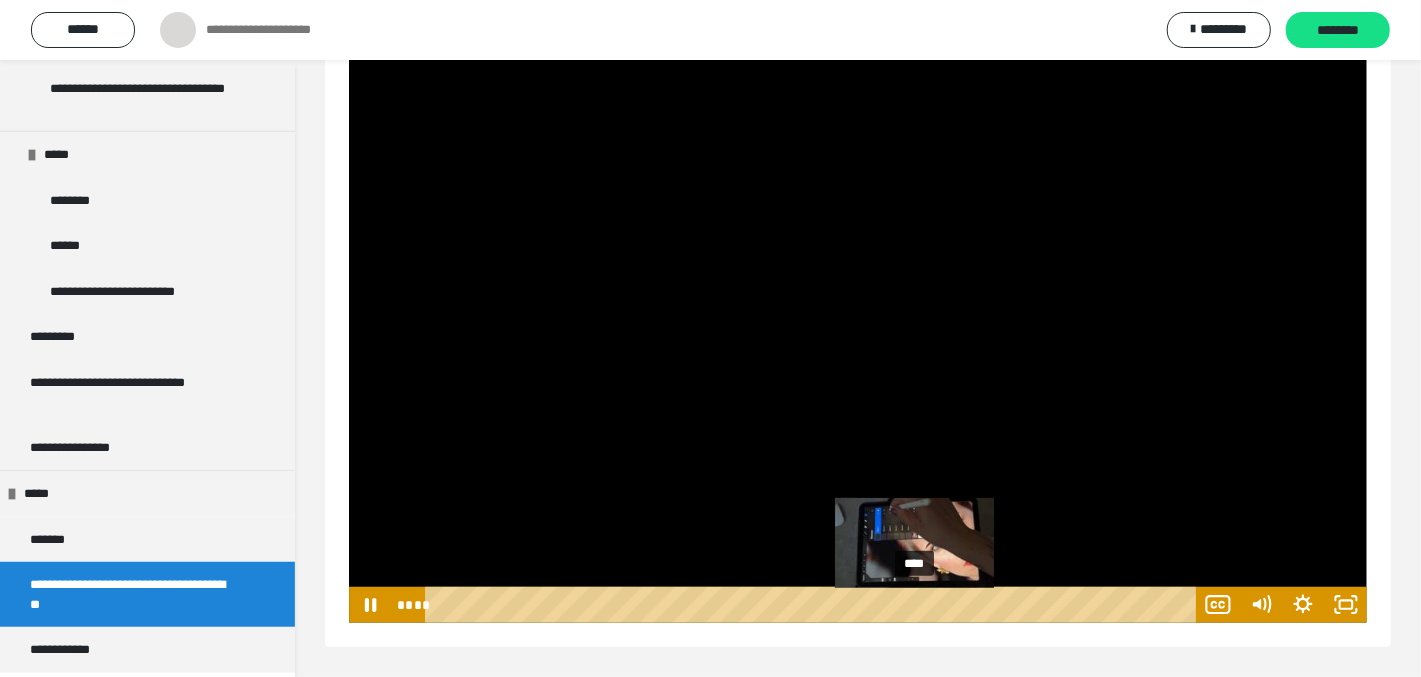 click on "****" at bounding box center (814, 605) 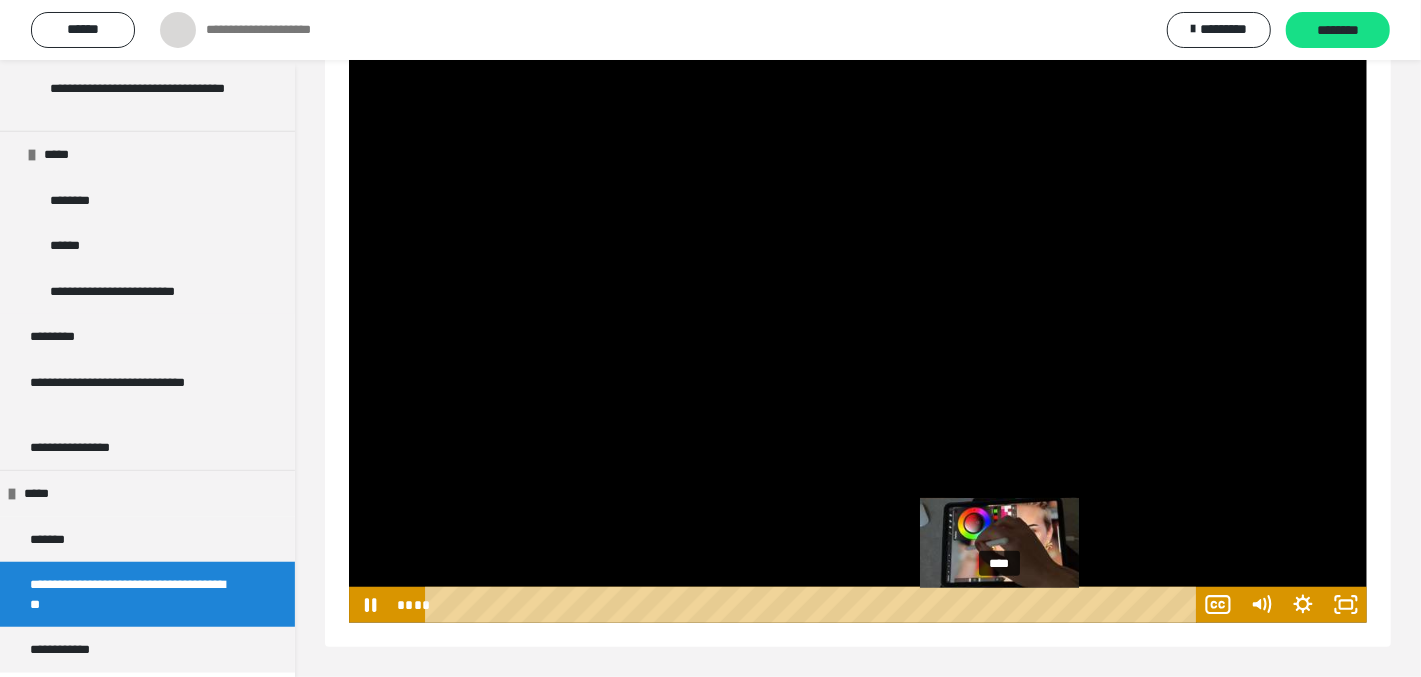 click on "****" at bounding box center (814, 605) 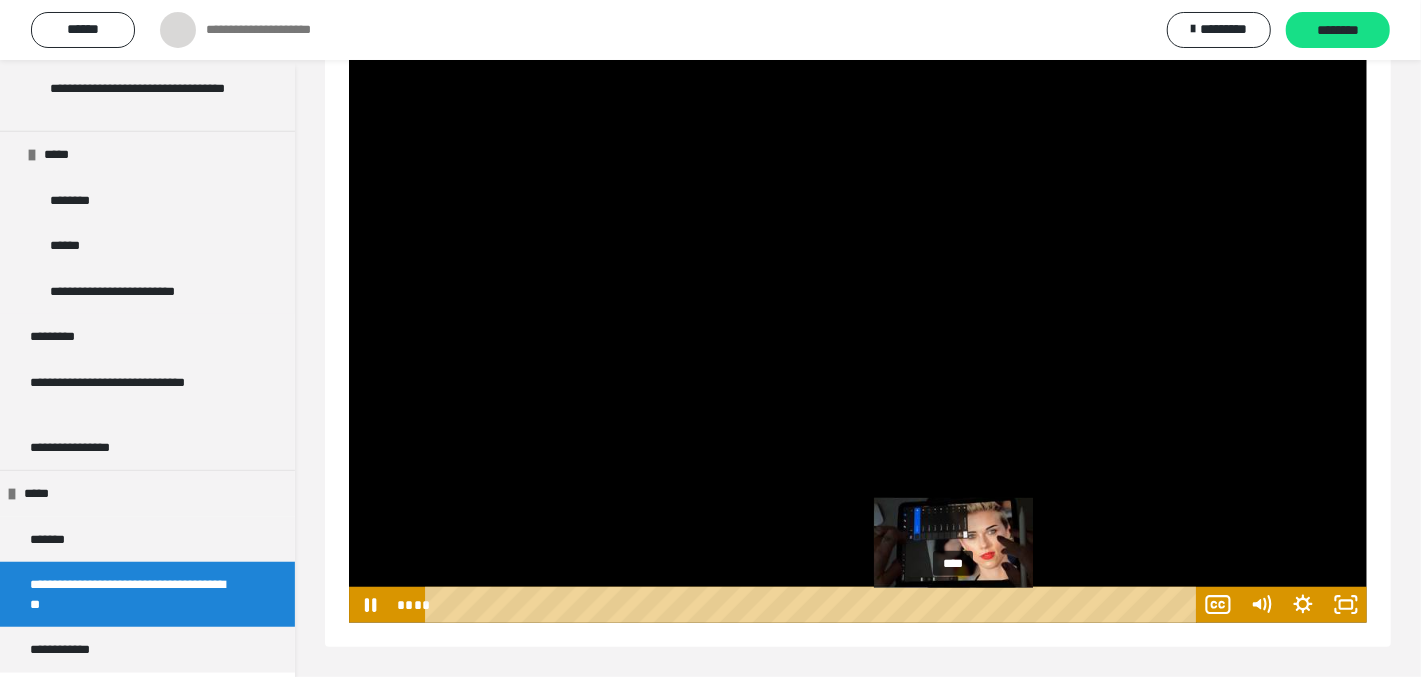 click on "****" at bounding box center [814, 605] 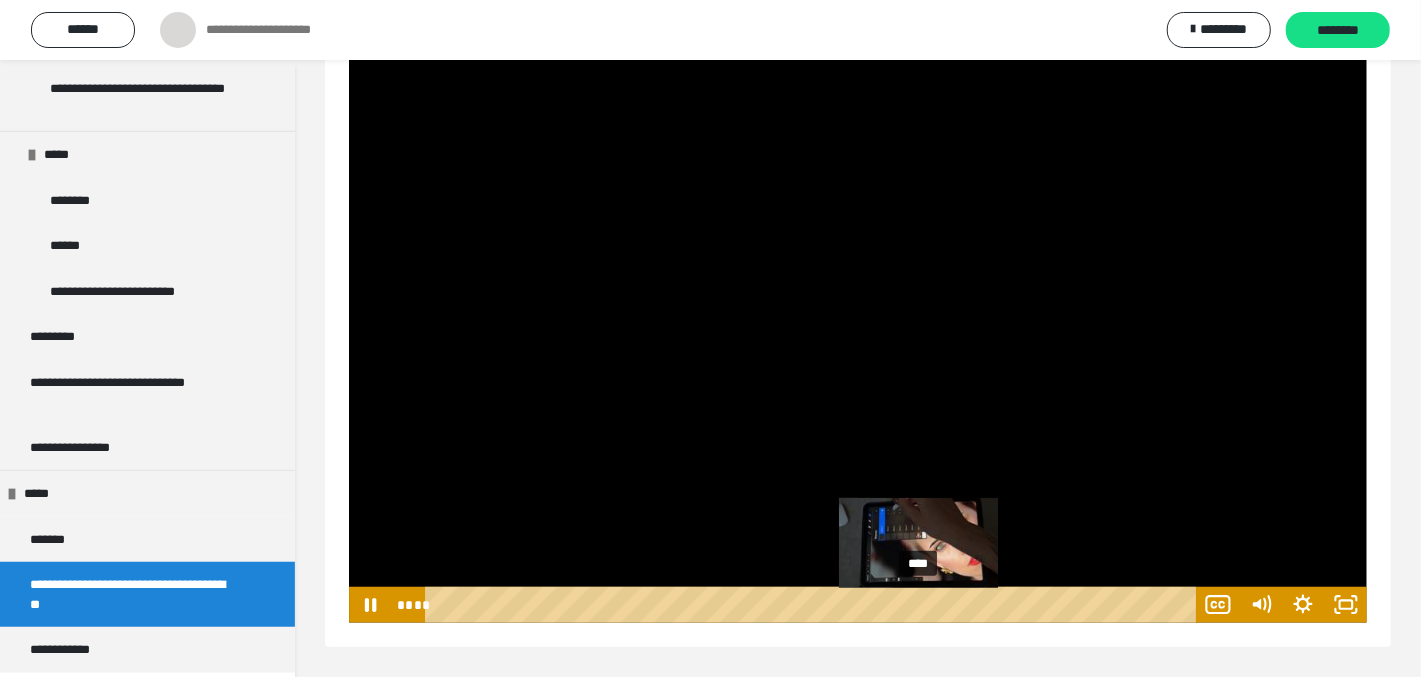 click on "****" at bounding box center (814, 605) 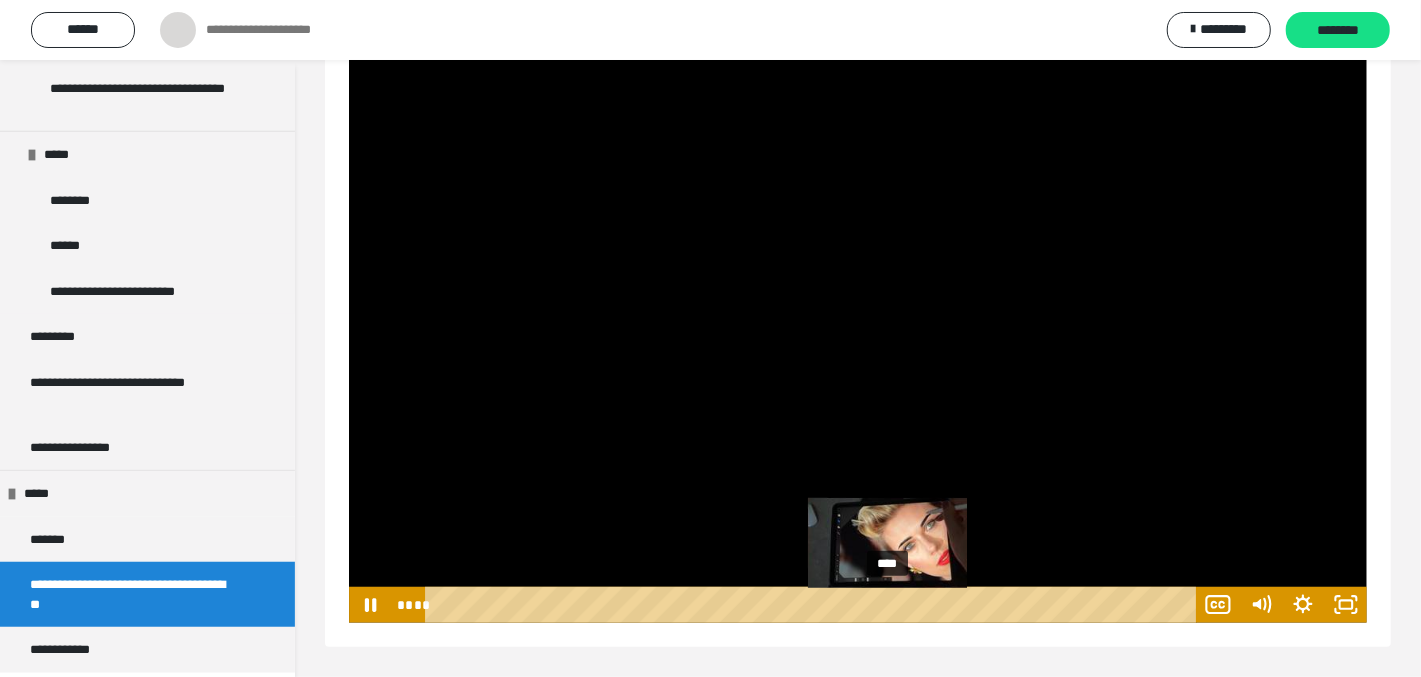 click on "****" at bounding box center [814, 605] 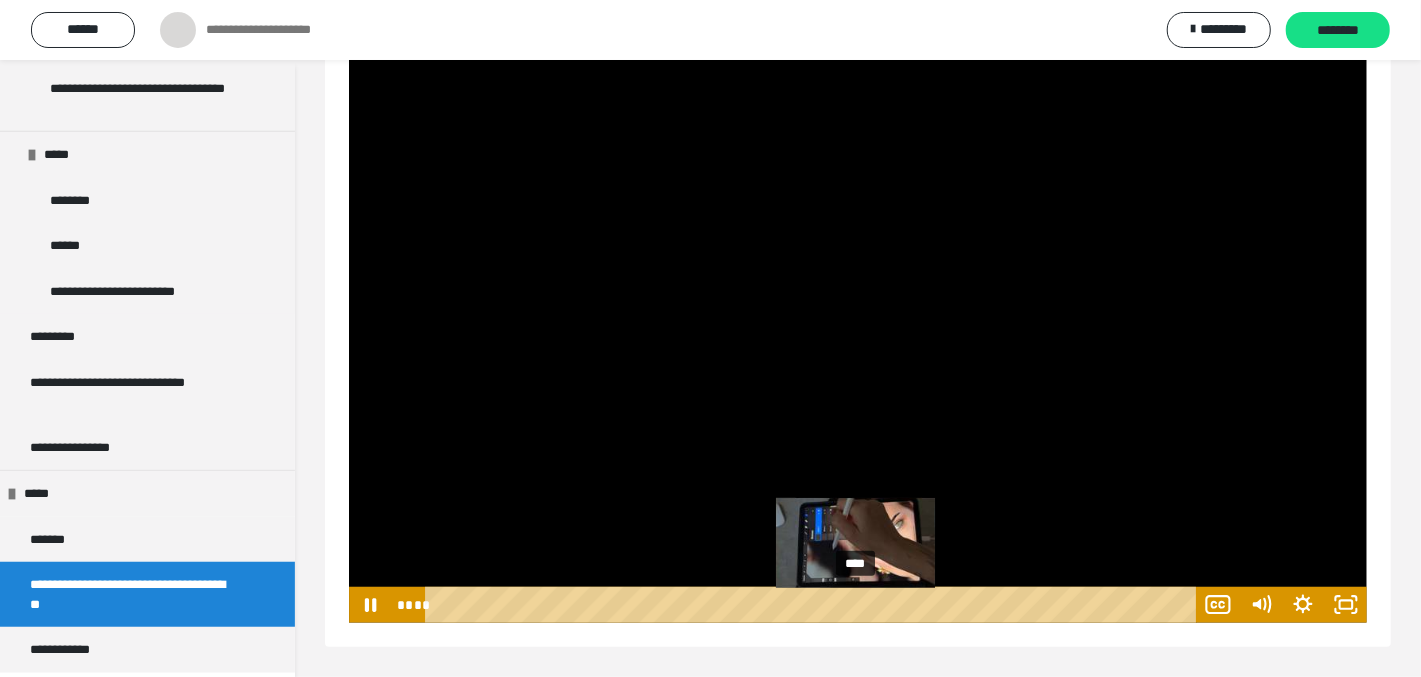 click on "****" at bounding box center (814, 605) 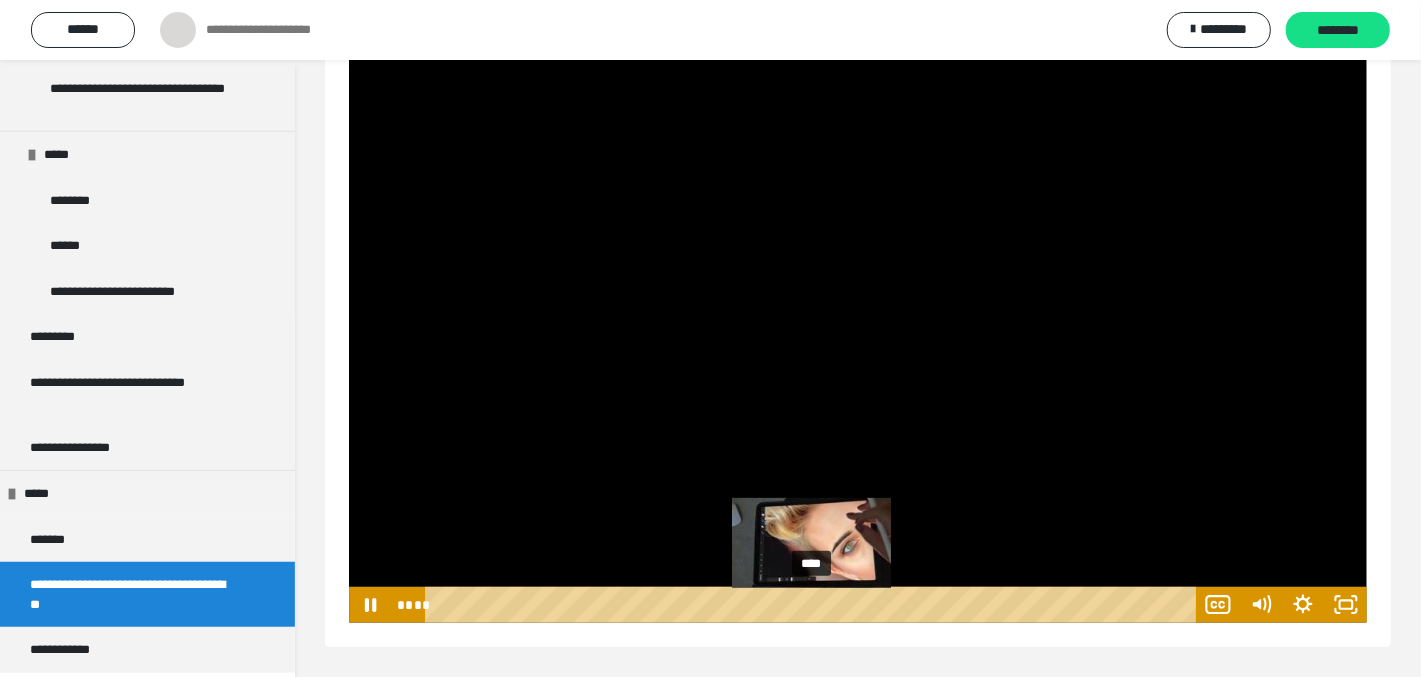 click on "****" at bounding box center [814, 605] 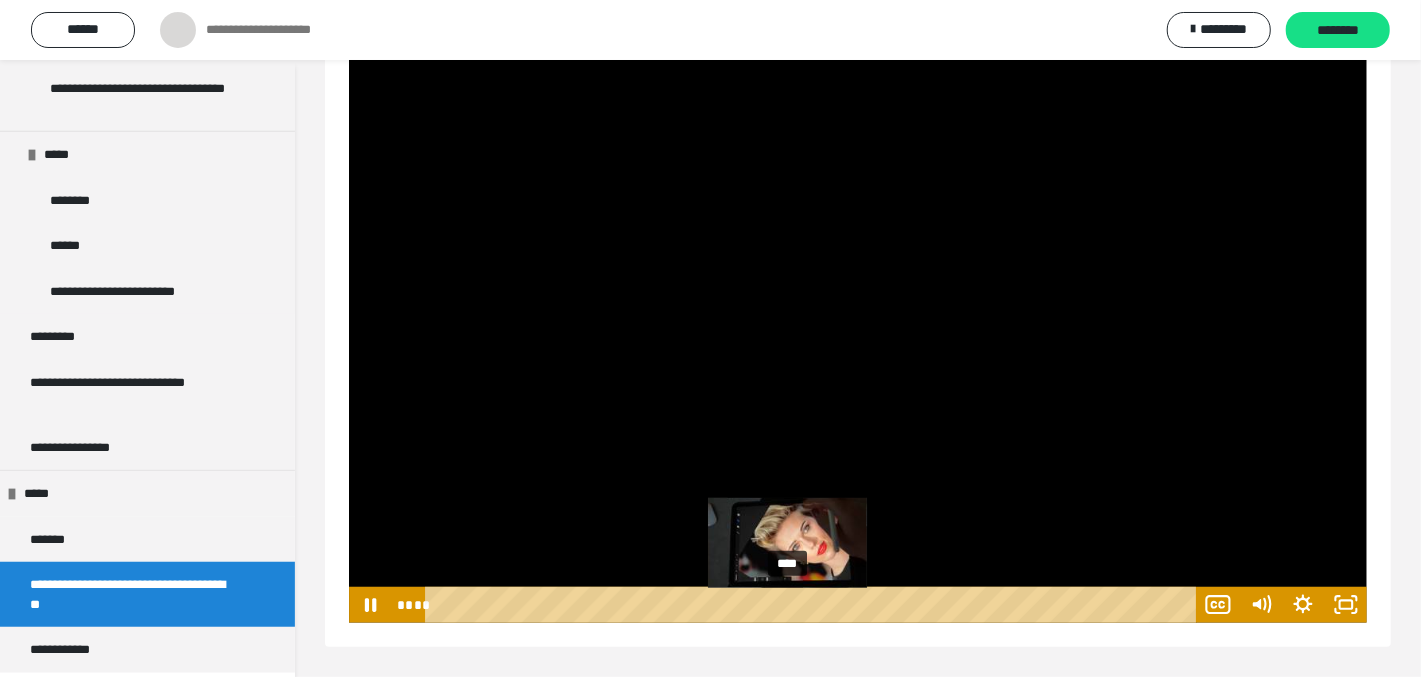 click on "****" at bounding box center (814, 605) 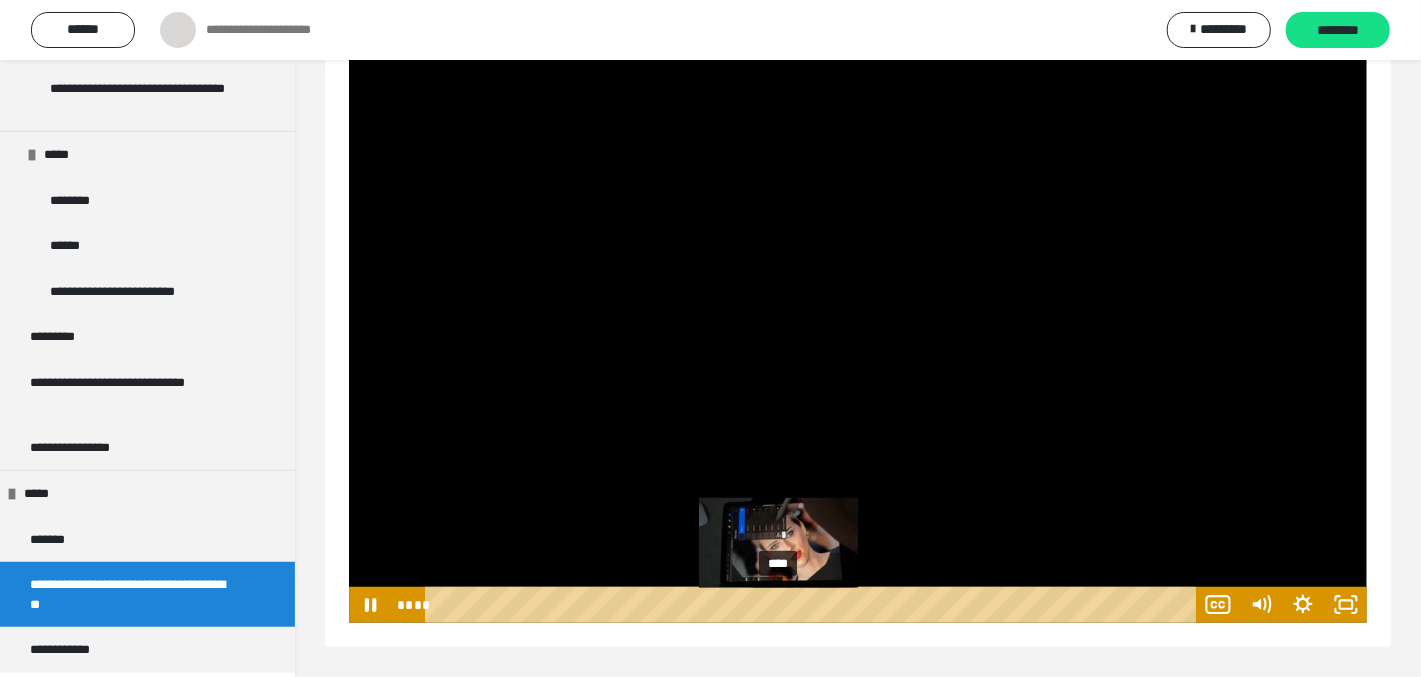 click on "****" at bounding box center [814, 605] 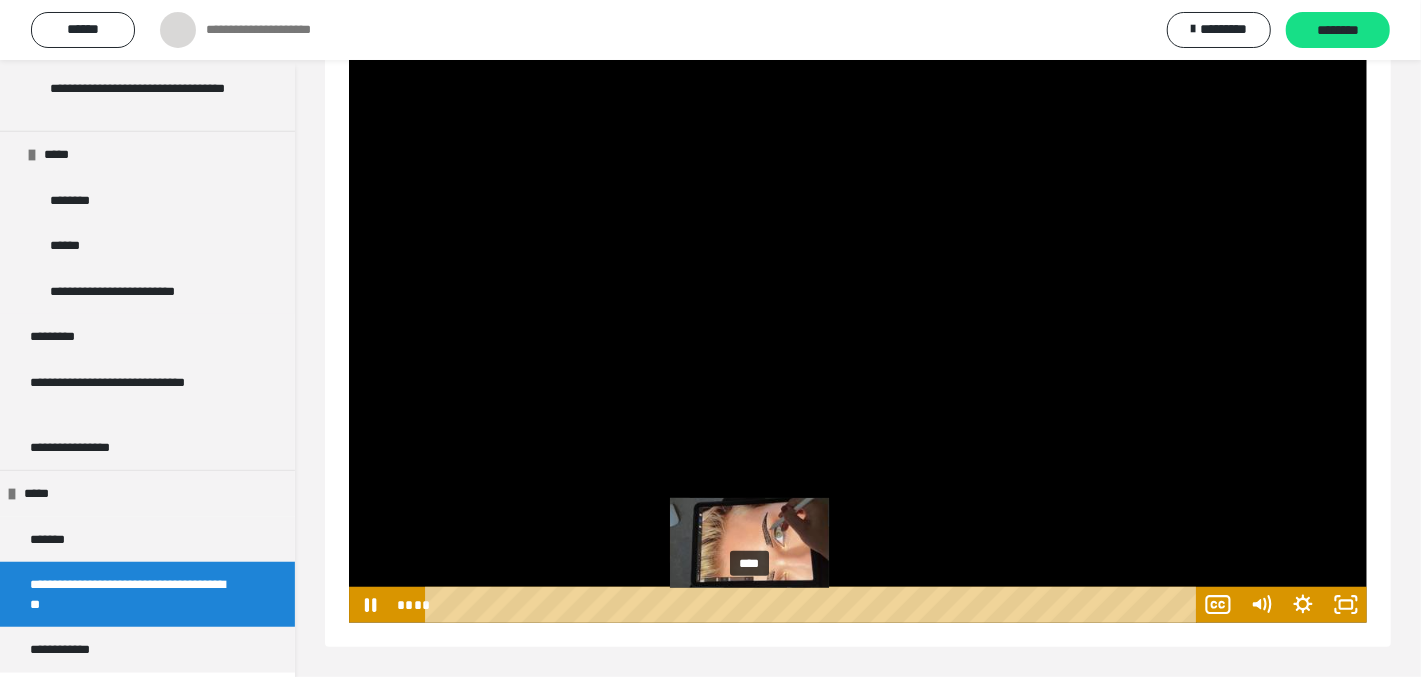 click on "****" at bounding box center (814, 605) 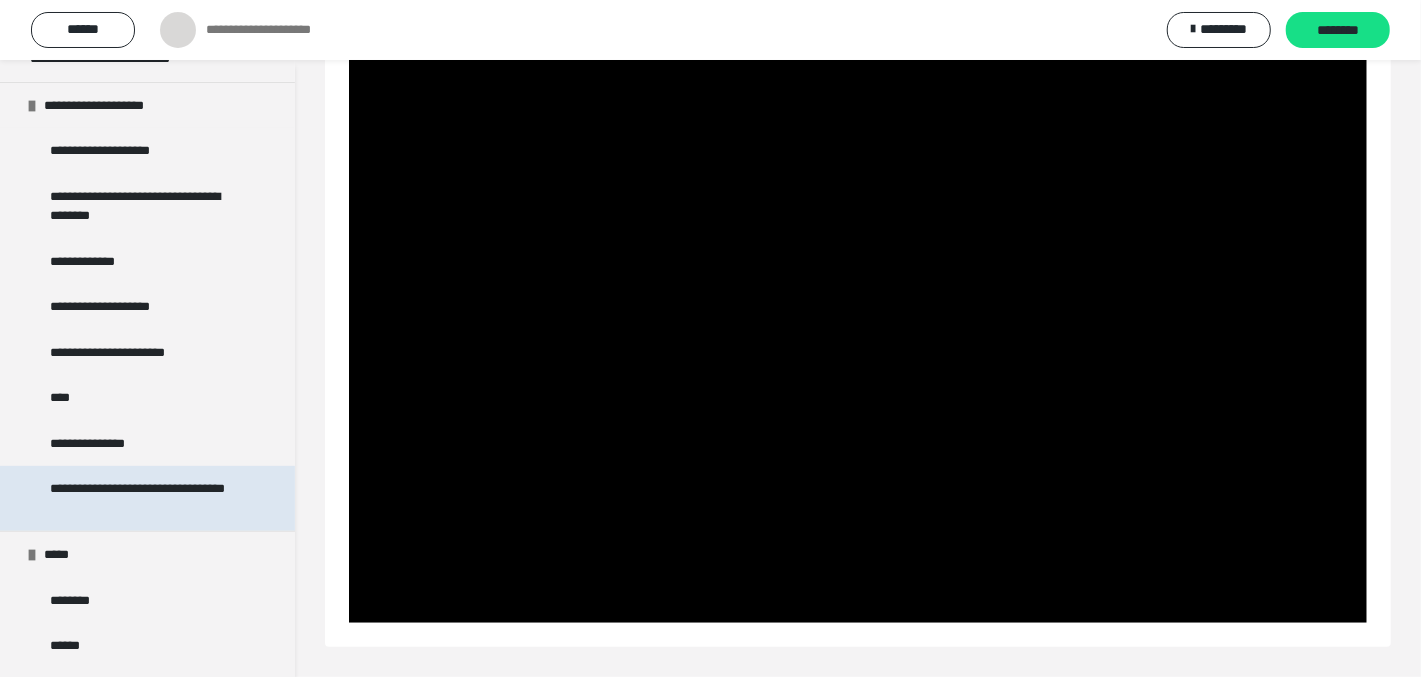 scroll, scrollTop: 97, scrollLeft: 0, axis: vertical 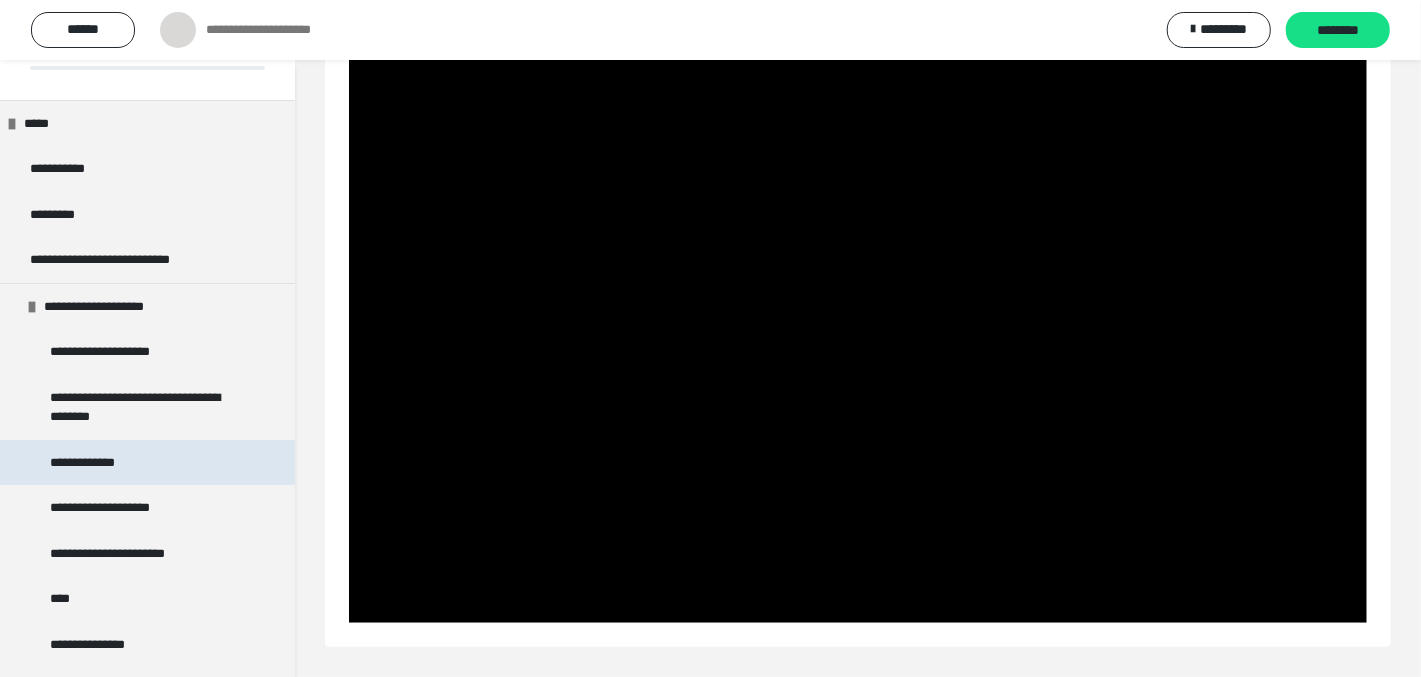 click on "**********" at bounding box center [147, 462] 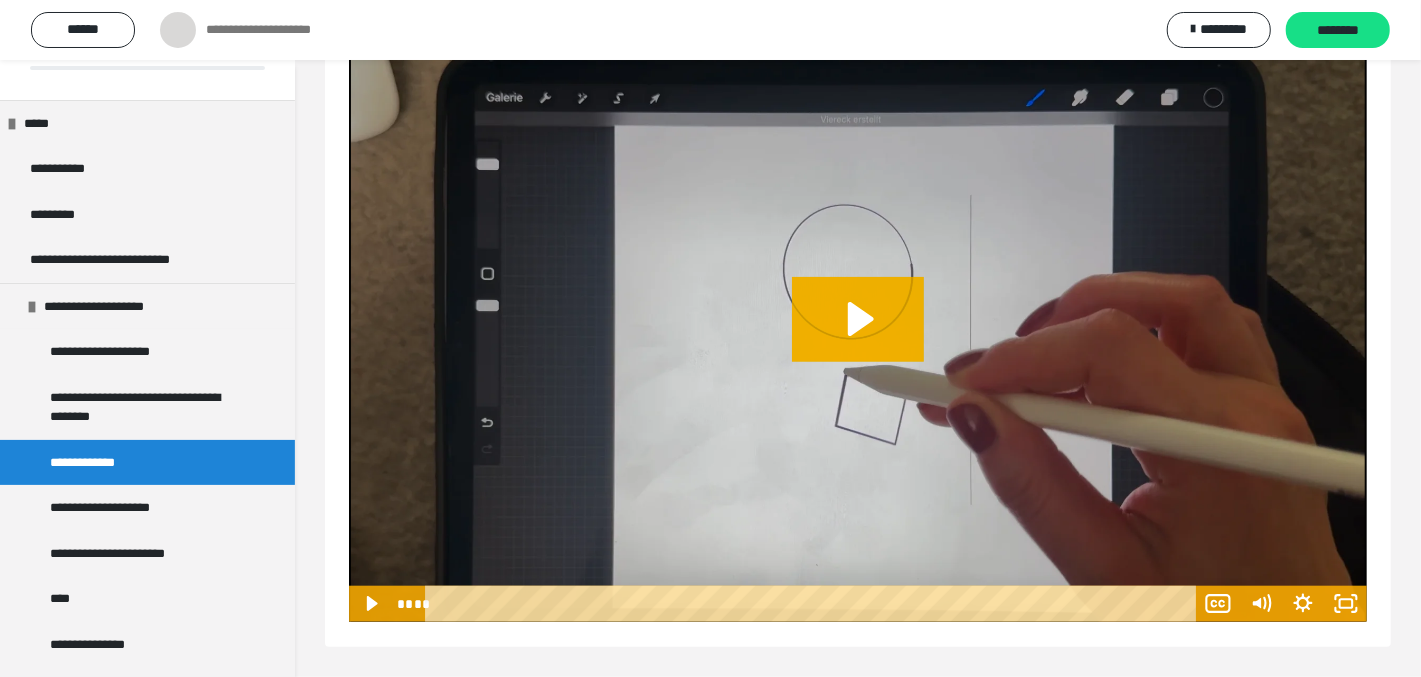 scroll, scrollTop: 916, scrollLeft: 0, axis: vertical 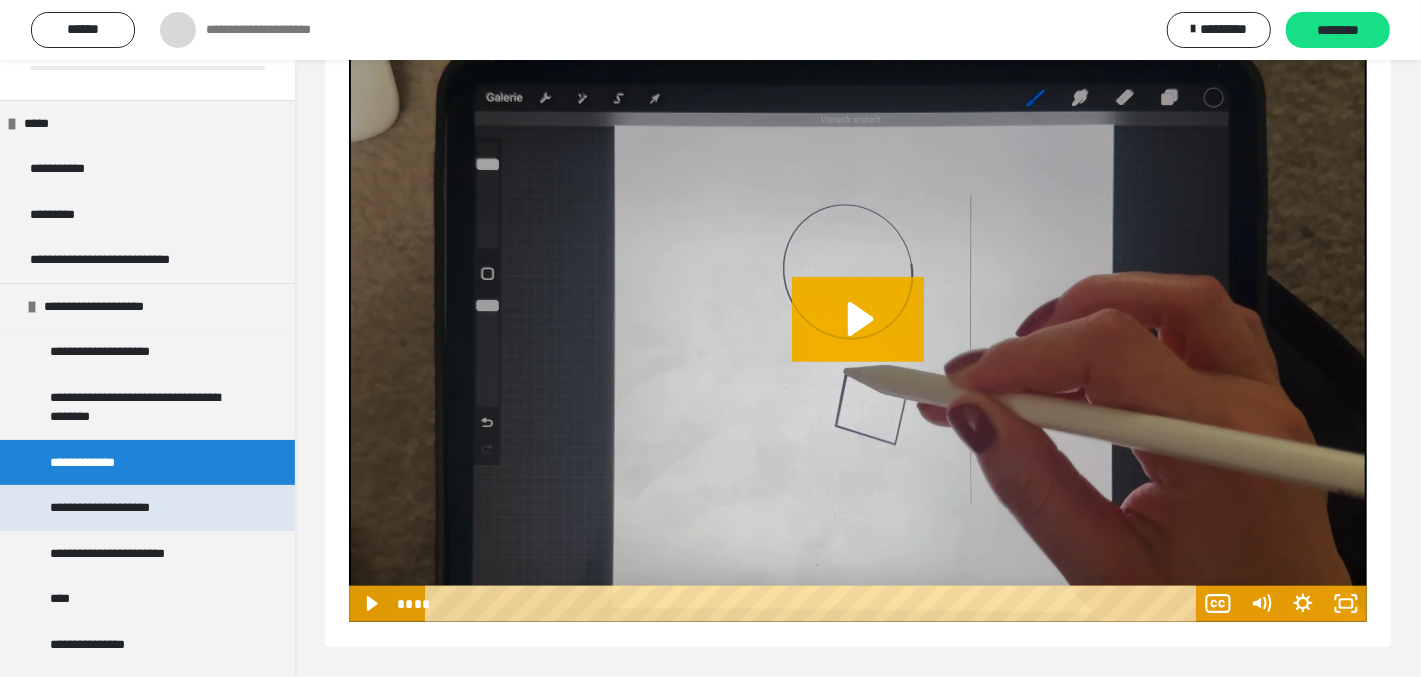 click on "**********" at bounding box center [118, 507] 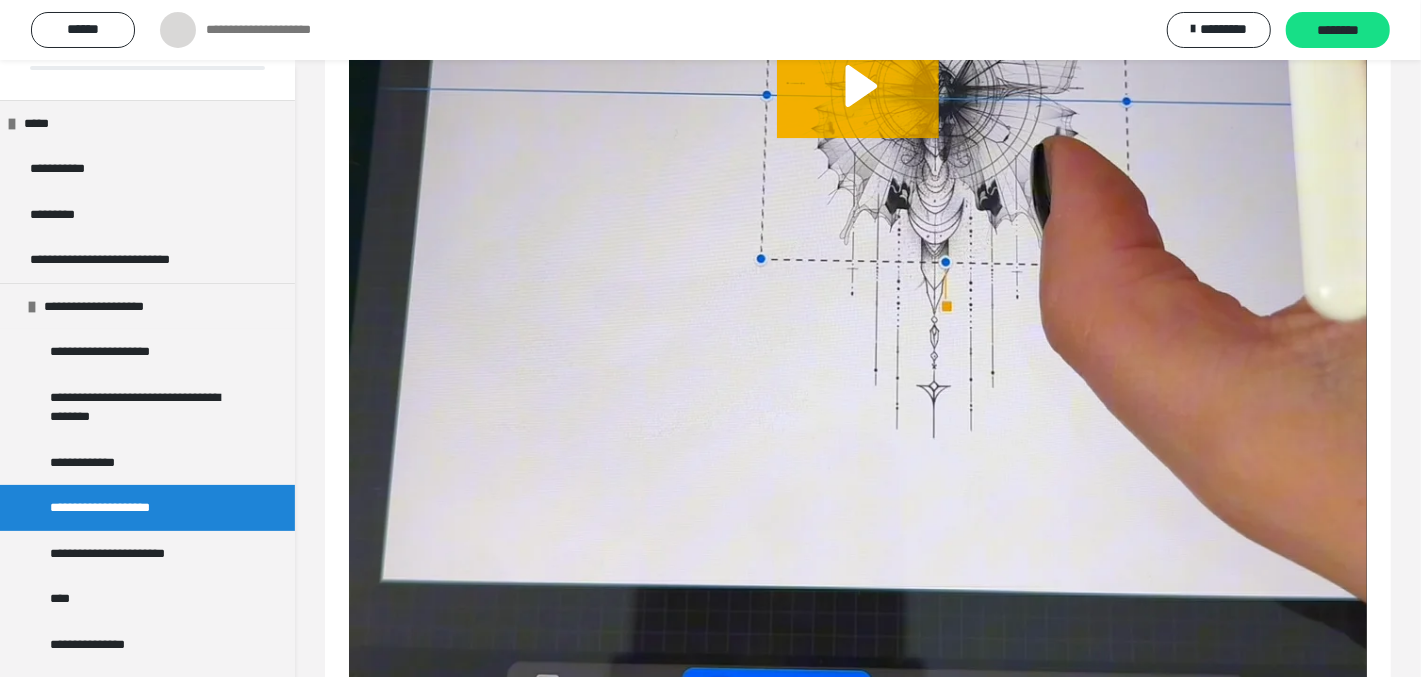 scroll, scrollTop: 3616, scrollLeft: 0, axis: vertical 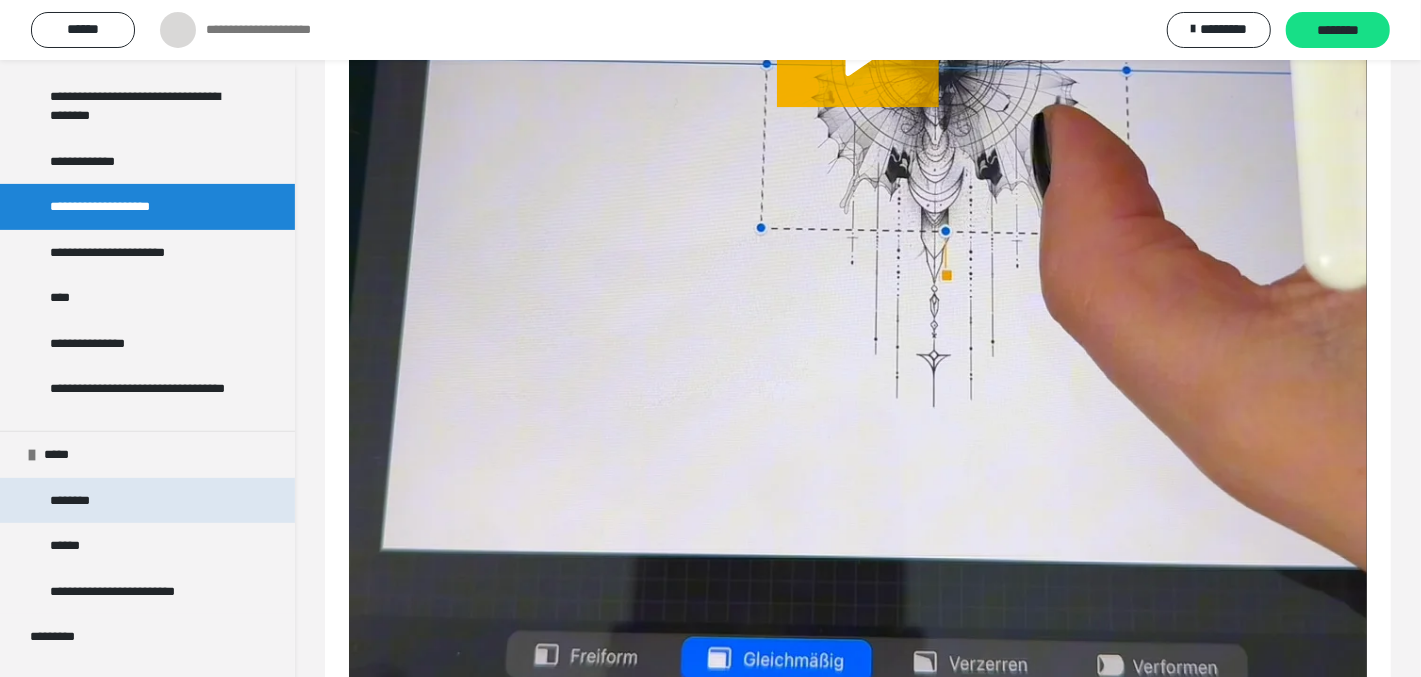 click on "********" at bounding box center (78, 500) 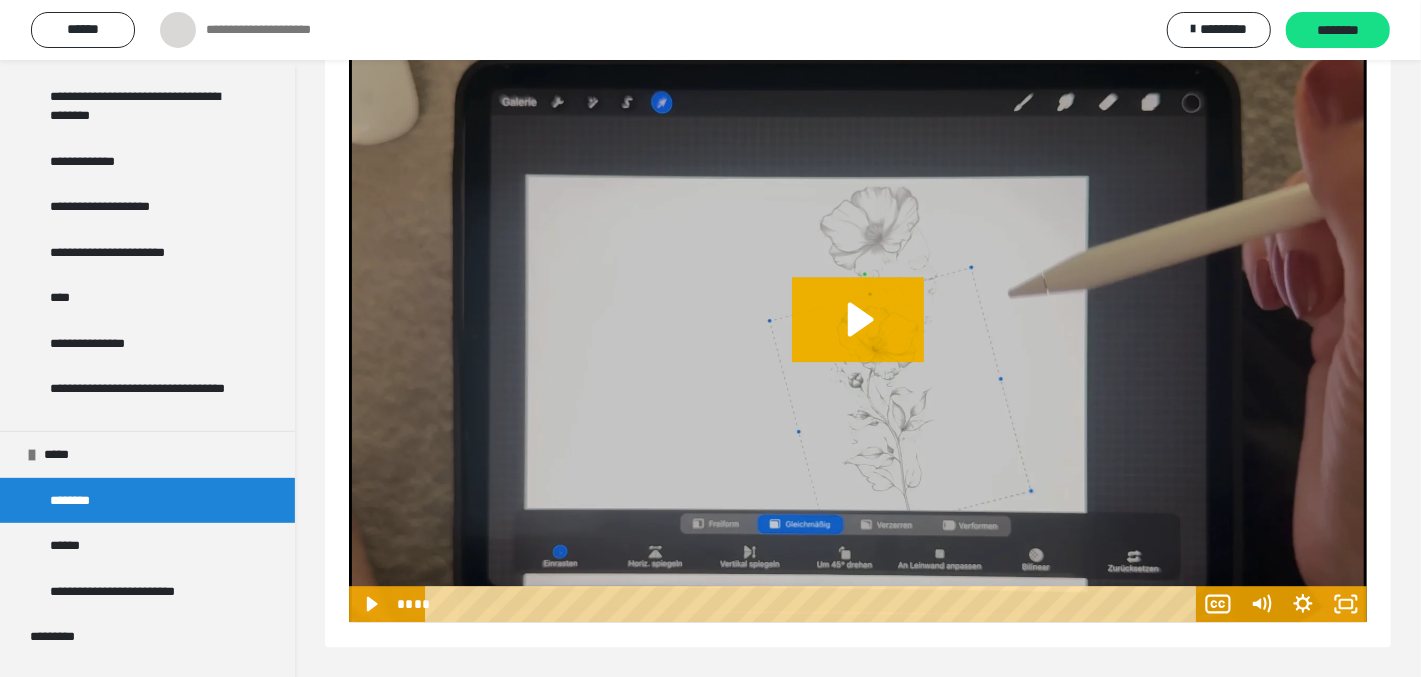scroll, scrollTop: 3219, scrollLeft: 0, axis: vertical 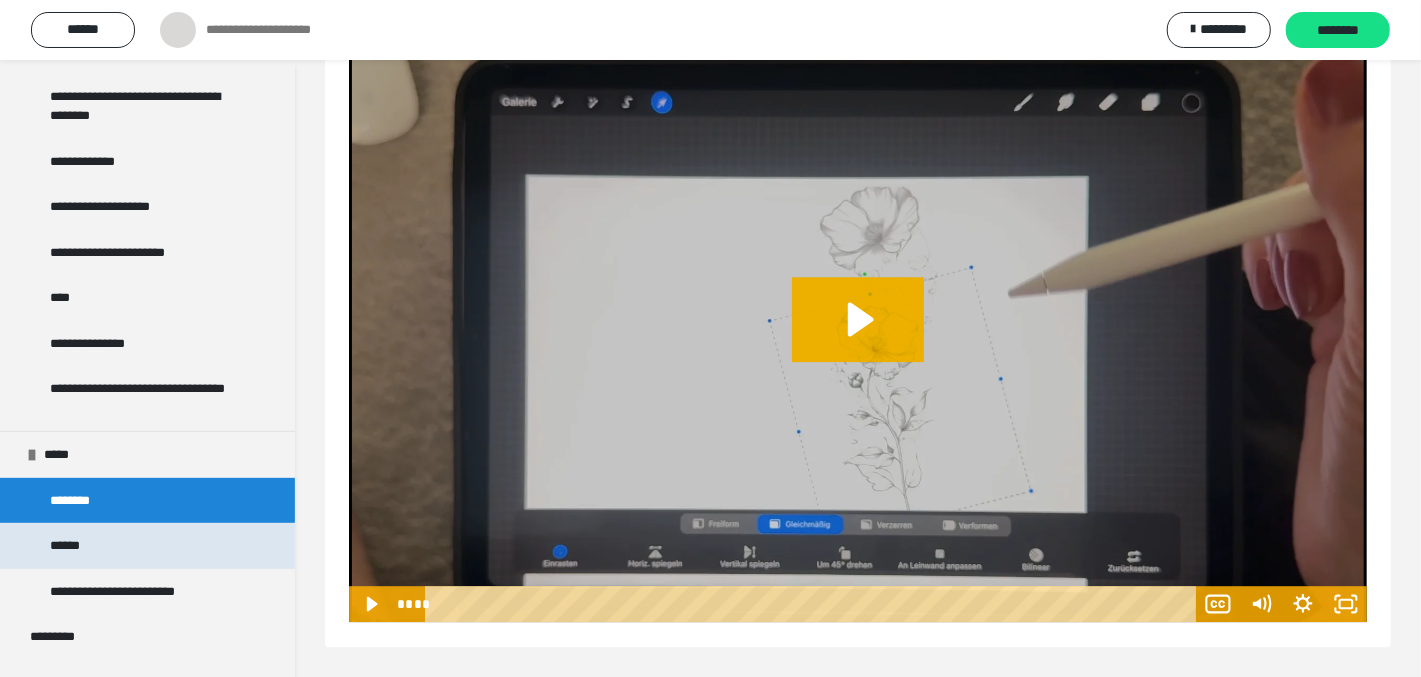 click on "******" at bounding box center [147, 545] 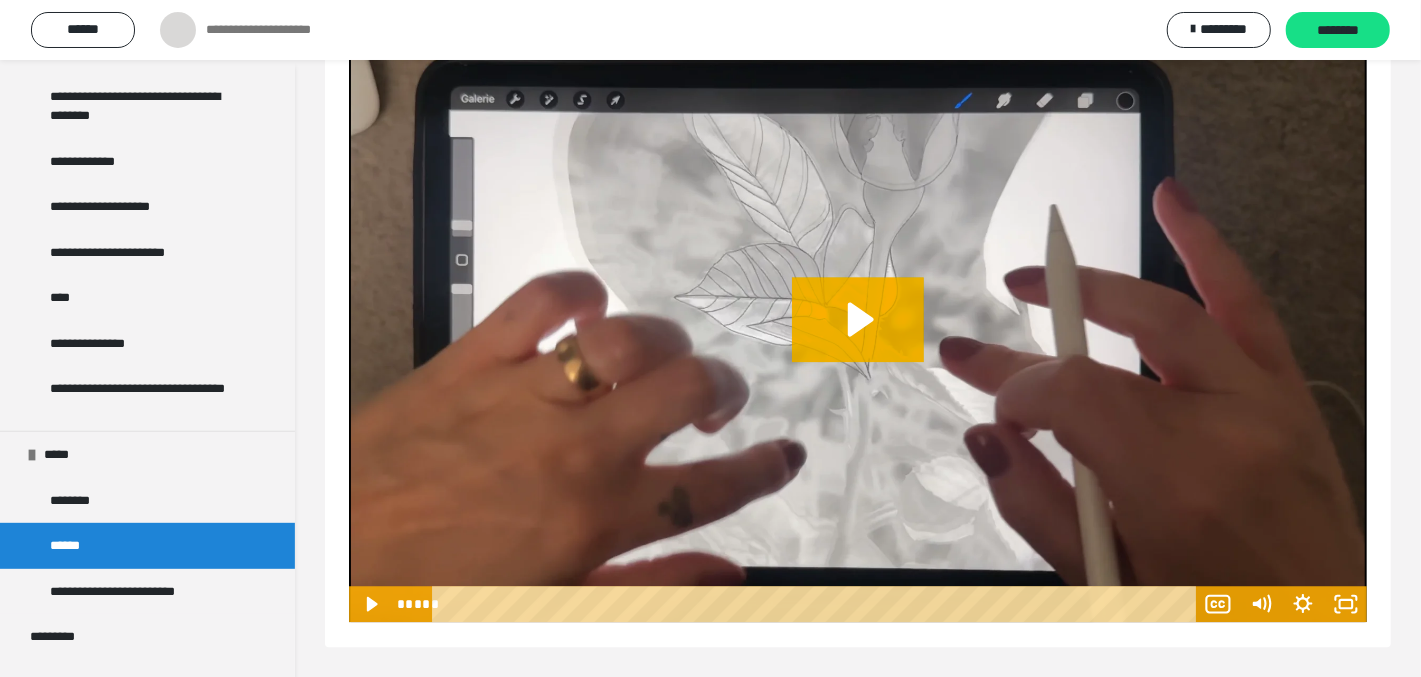 scroll, scrollTop: 2881, scrollLeft: 0, axis: vertical 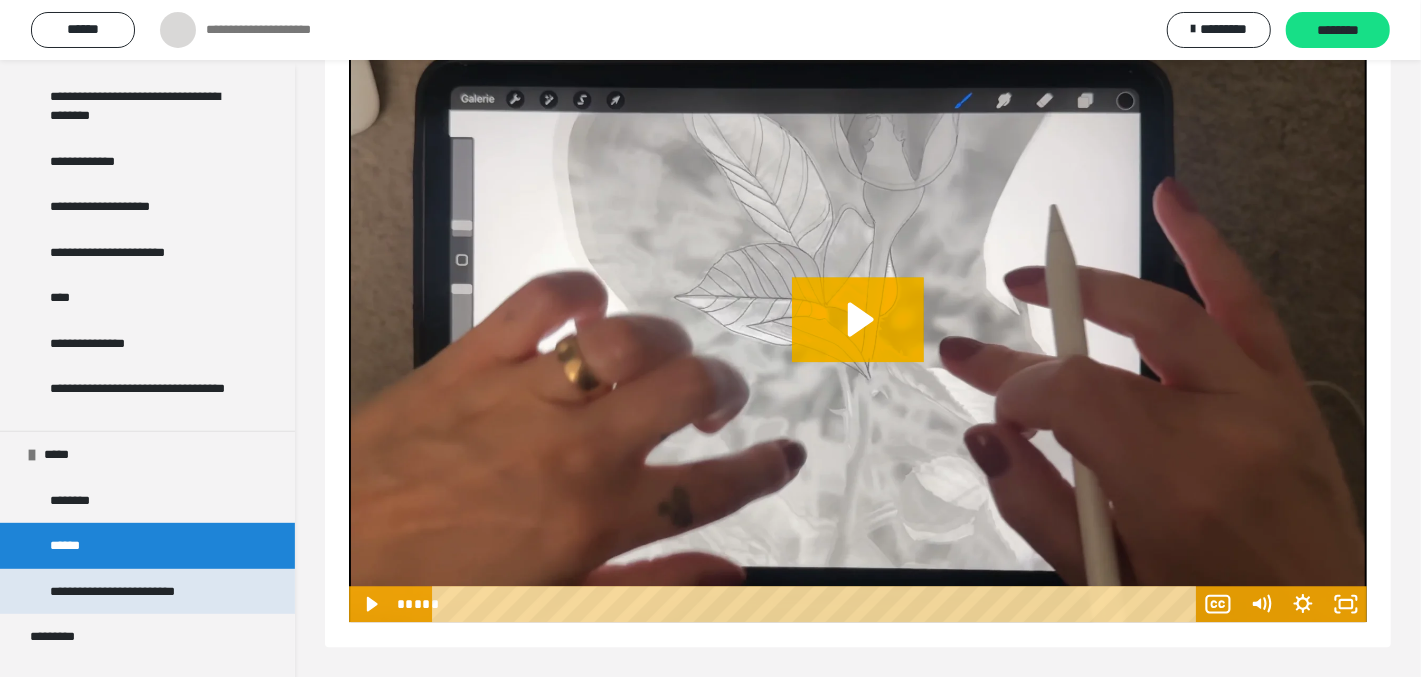 click on "**********" at bounding box center [141, 591] 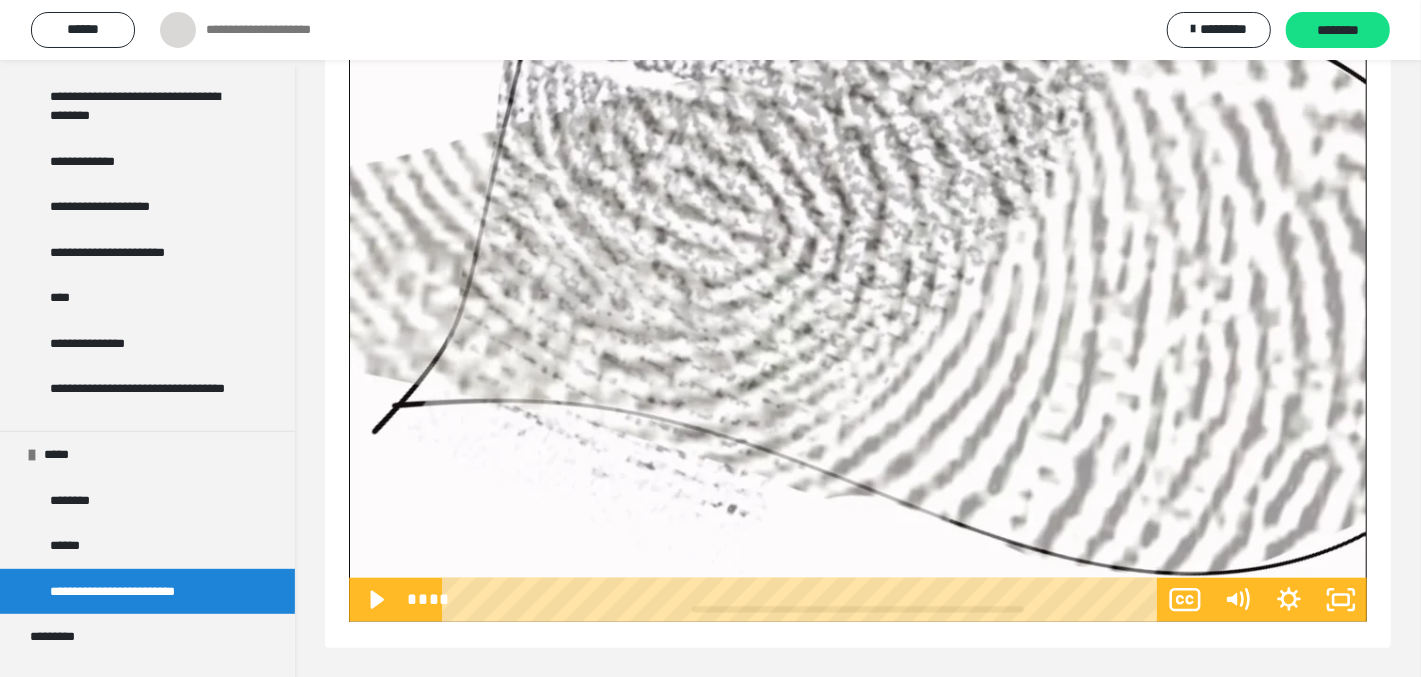 scroll, scrollTop: 974, scrollLeft: 0, axis: vertical 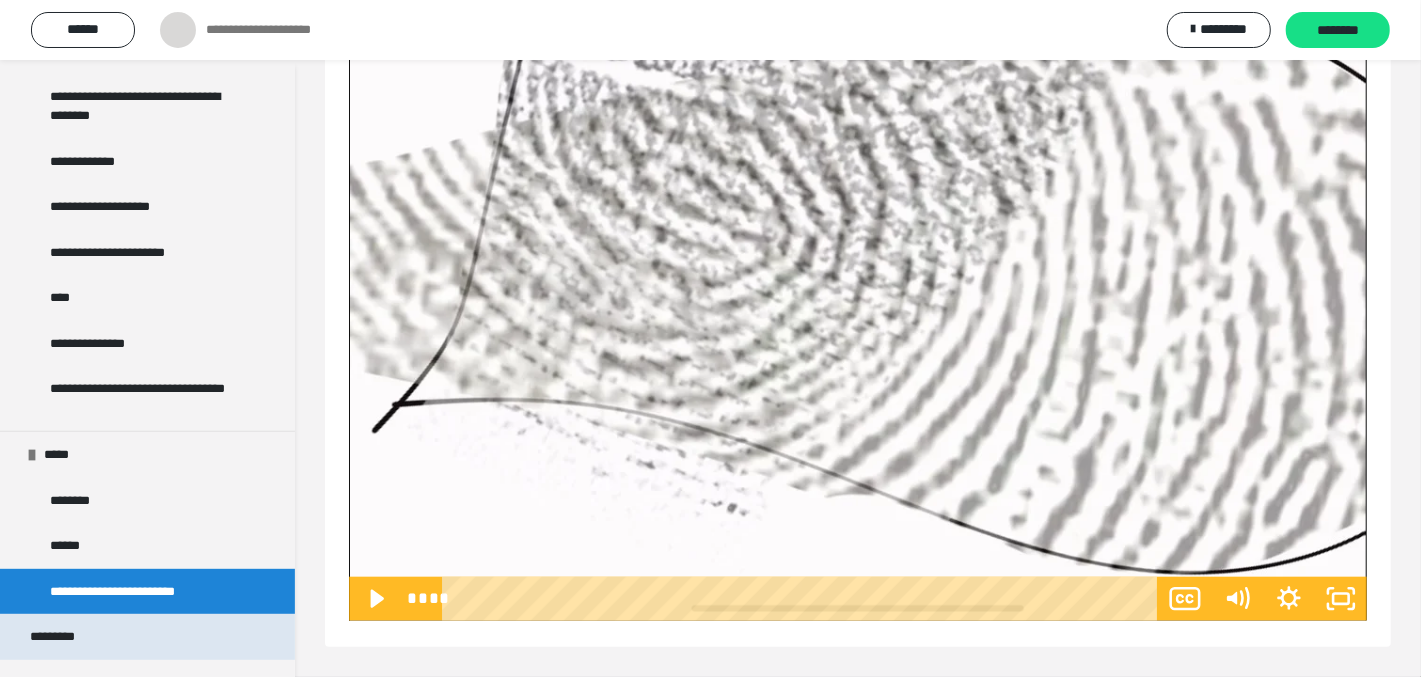 click on "*********" at bounding box center [147, 636] 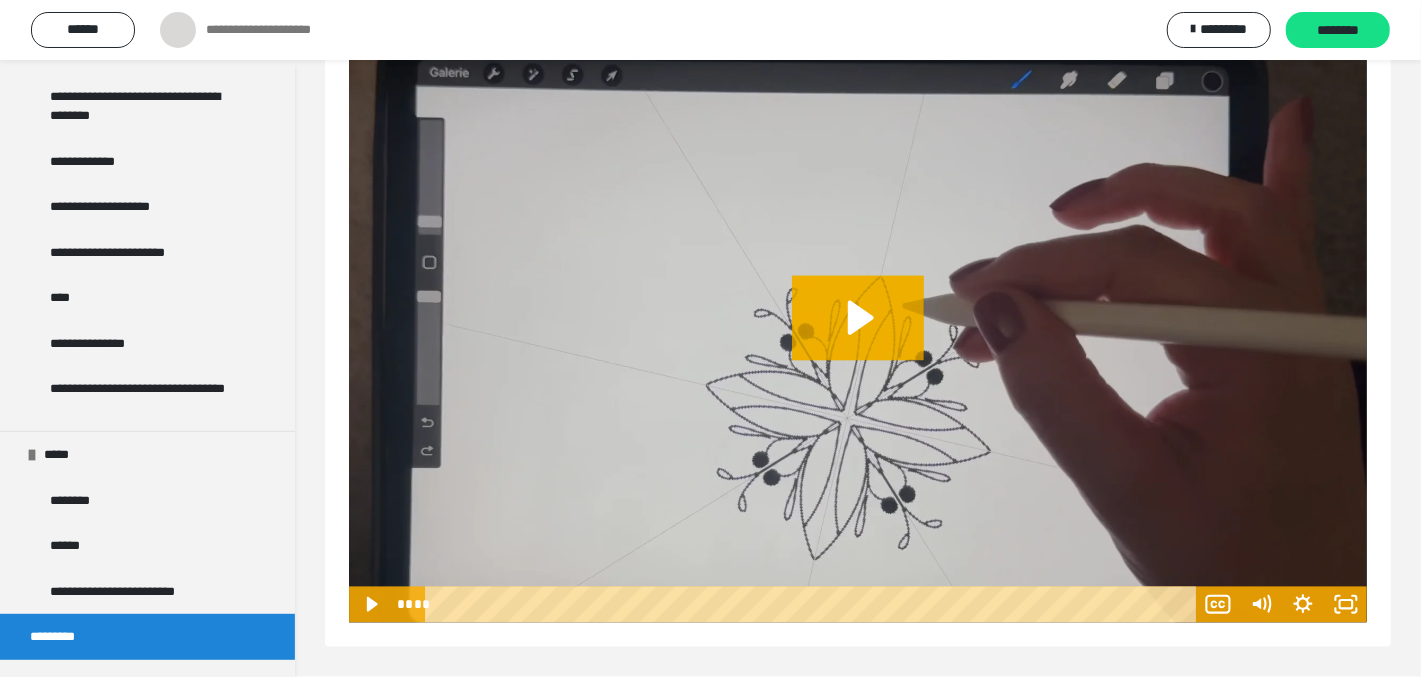 scroll, scrollTop: 2269, scrollLeft: 0, axis: vertical 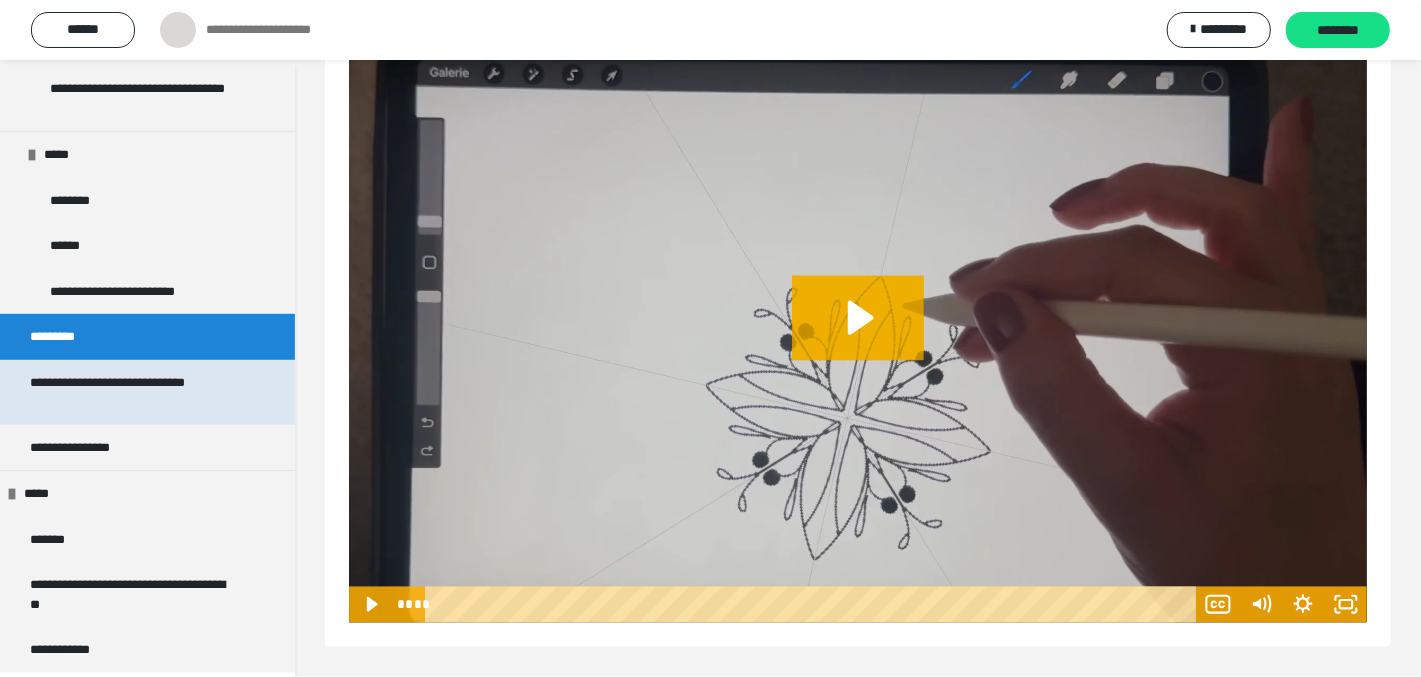click on "**********" at bounding box center (132, 392) 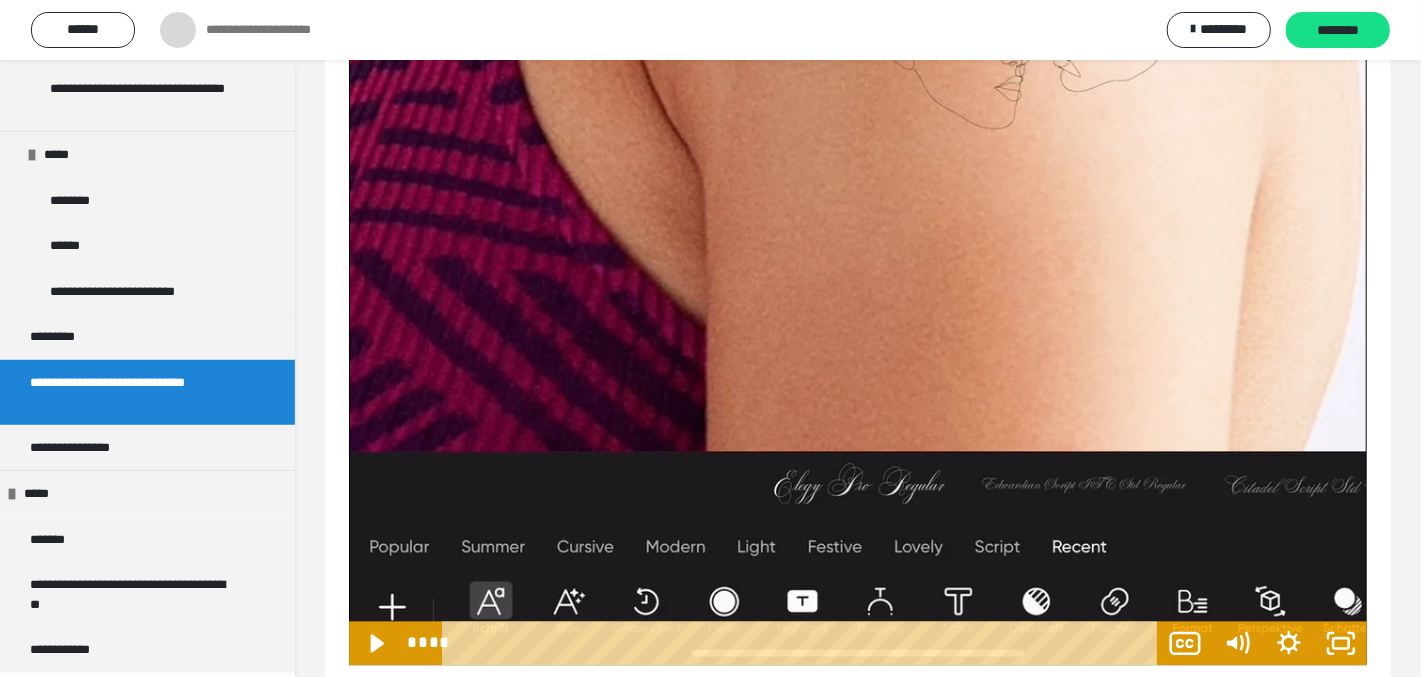scroll, scrollTop: 2432, scrollLeft: 0, axis: vertical 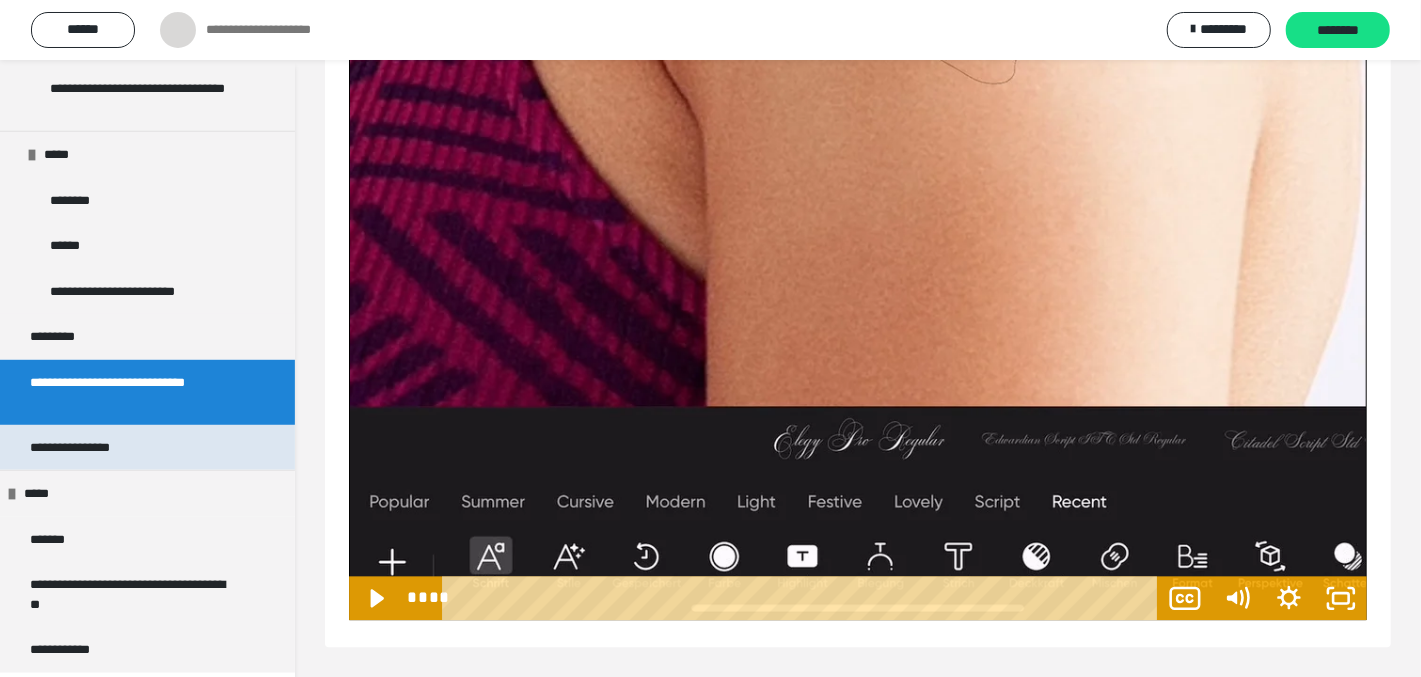 click on "**********" at bounding box center [89, 447] 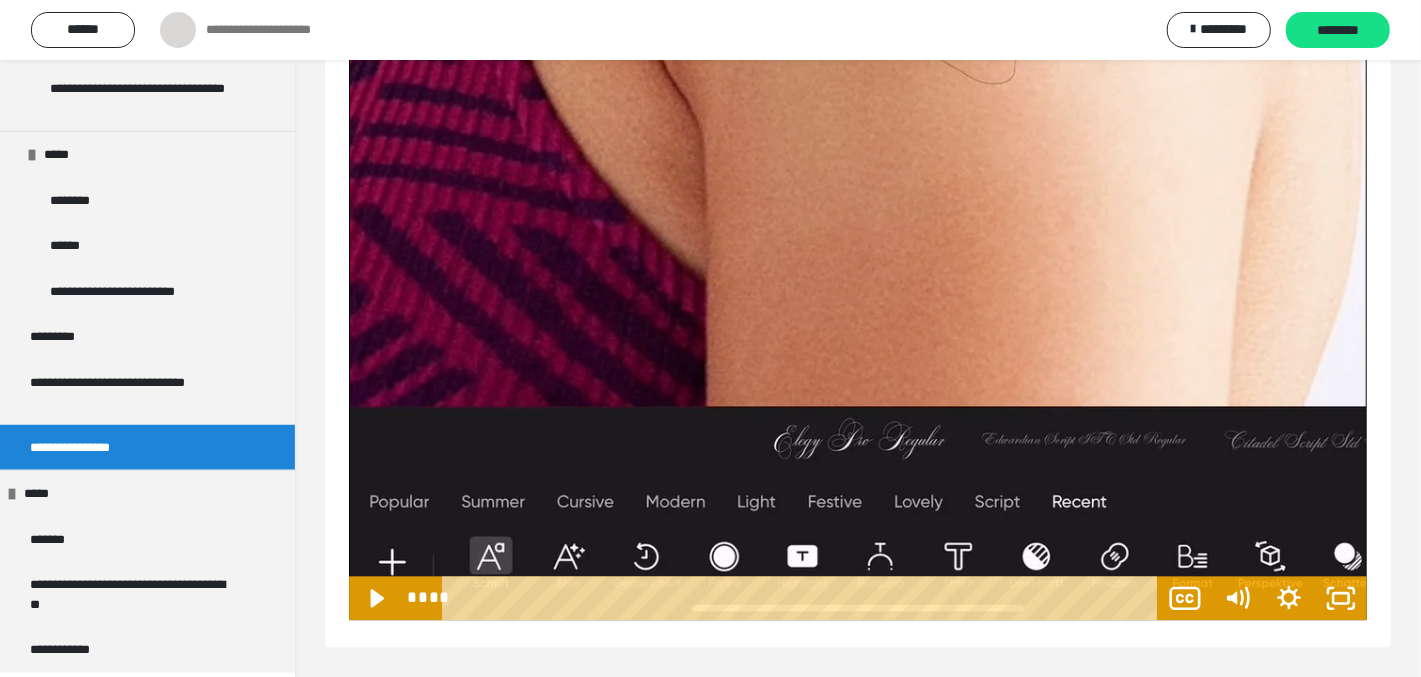 scroll, scrollTop: 177, scrollLeft: 0, axis: vertical 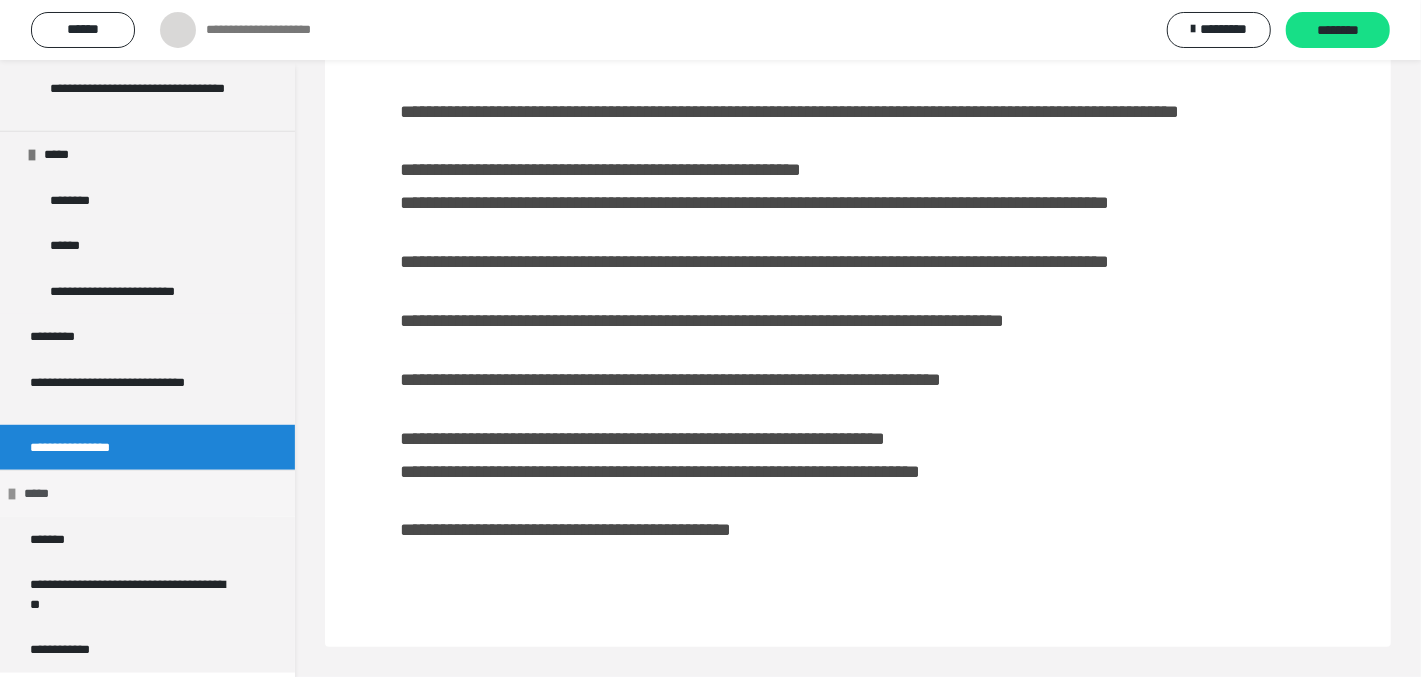 click on "*****" at bounding box center (147, 493) 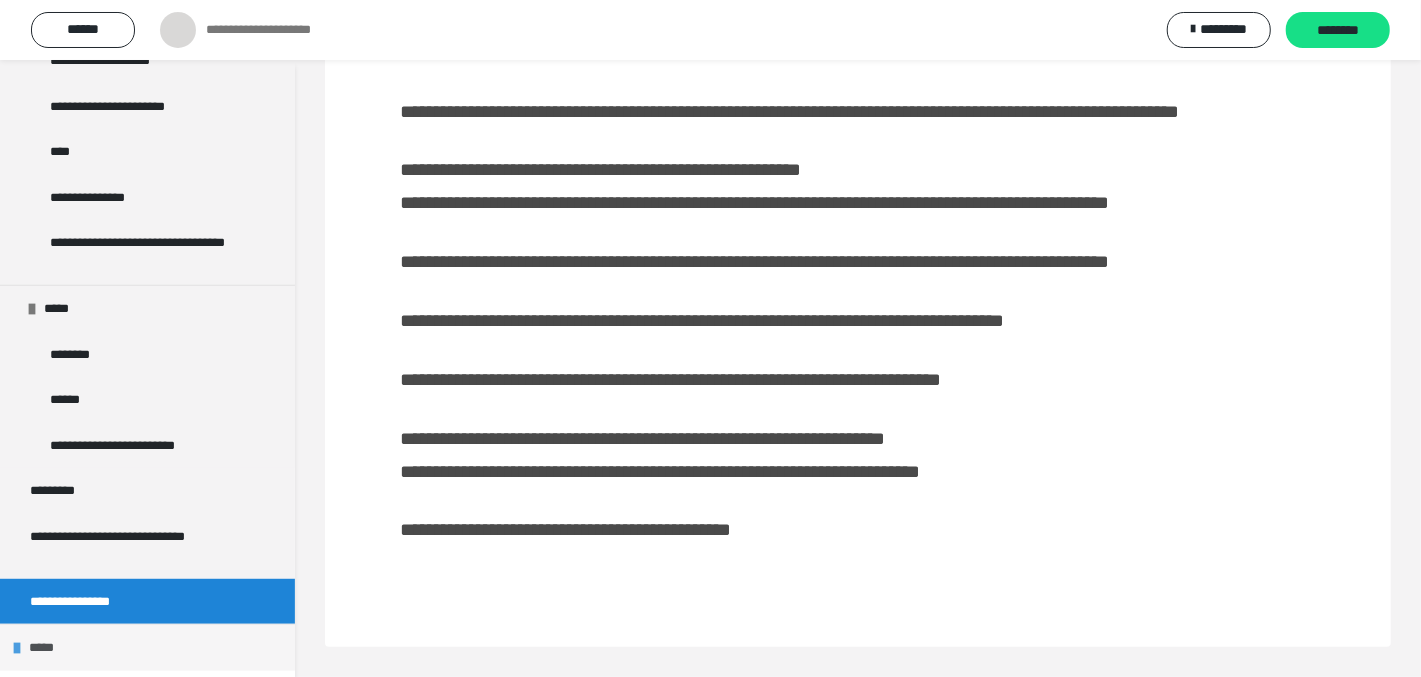 scroll, scrollTop: 542, scrollLeft: 0, axis: vertical 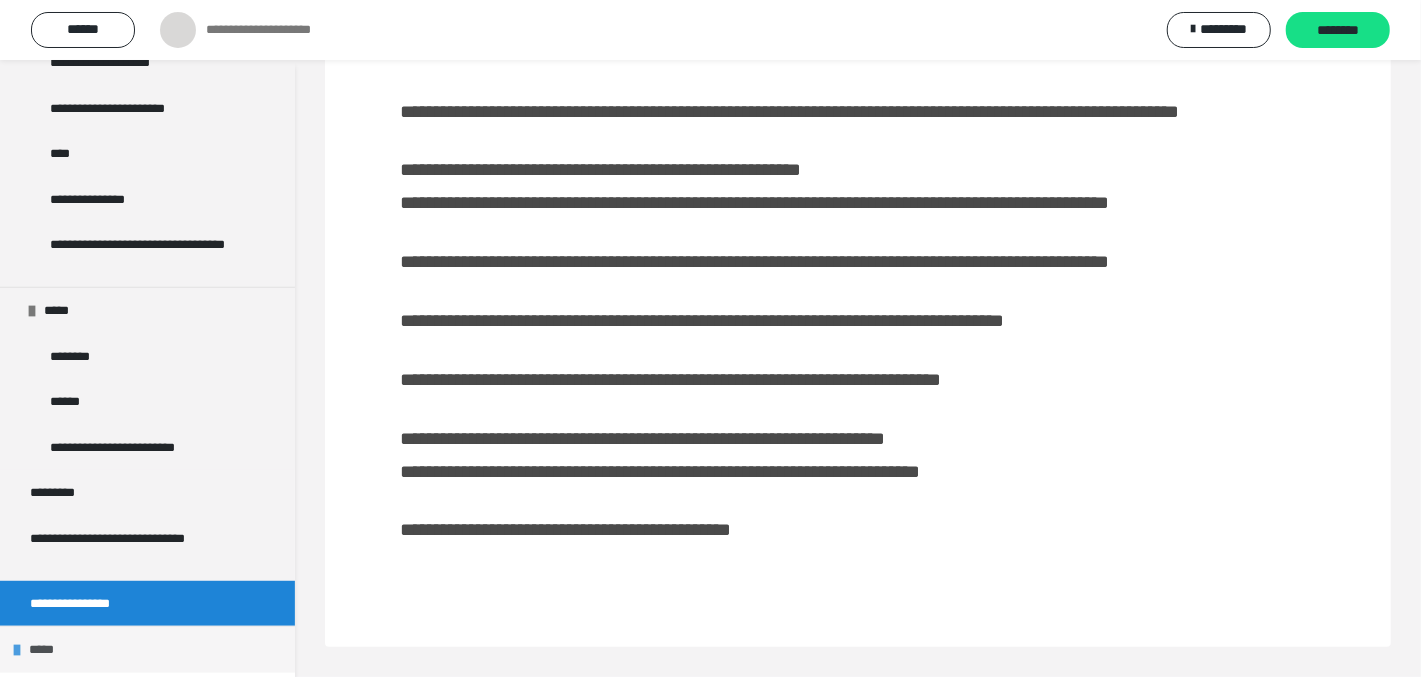 click on "*****" at bounding box center [147, 649] 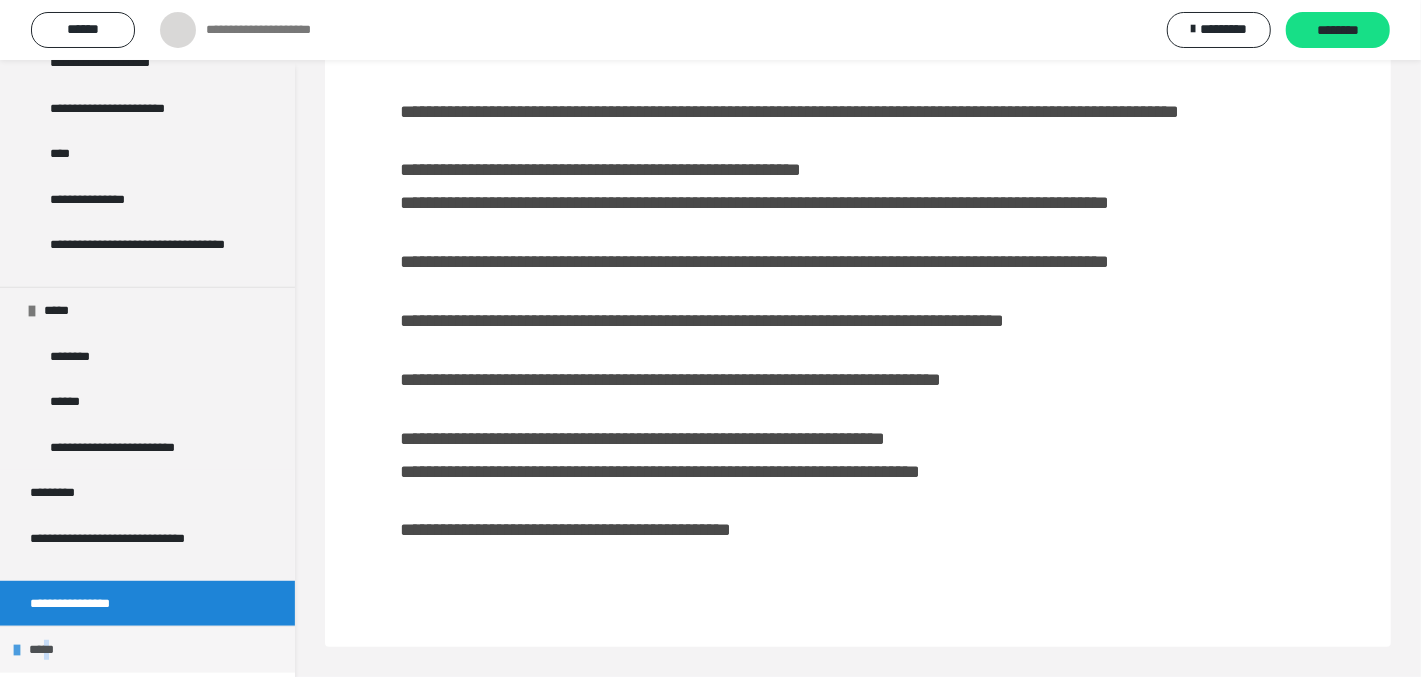 scroll, scrollTop: 698, scrollLeft: 0, axis: vertical 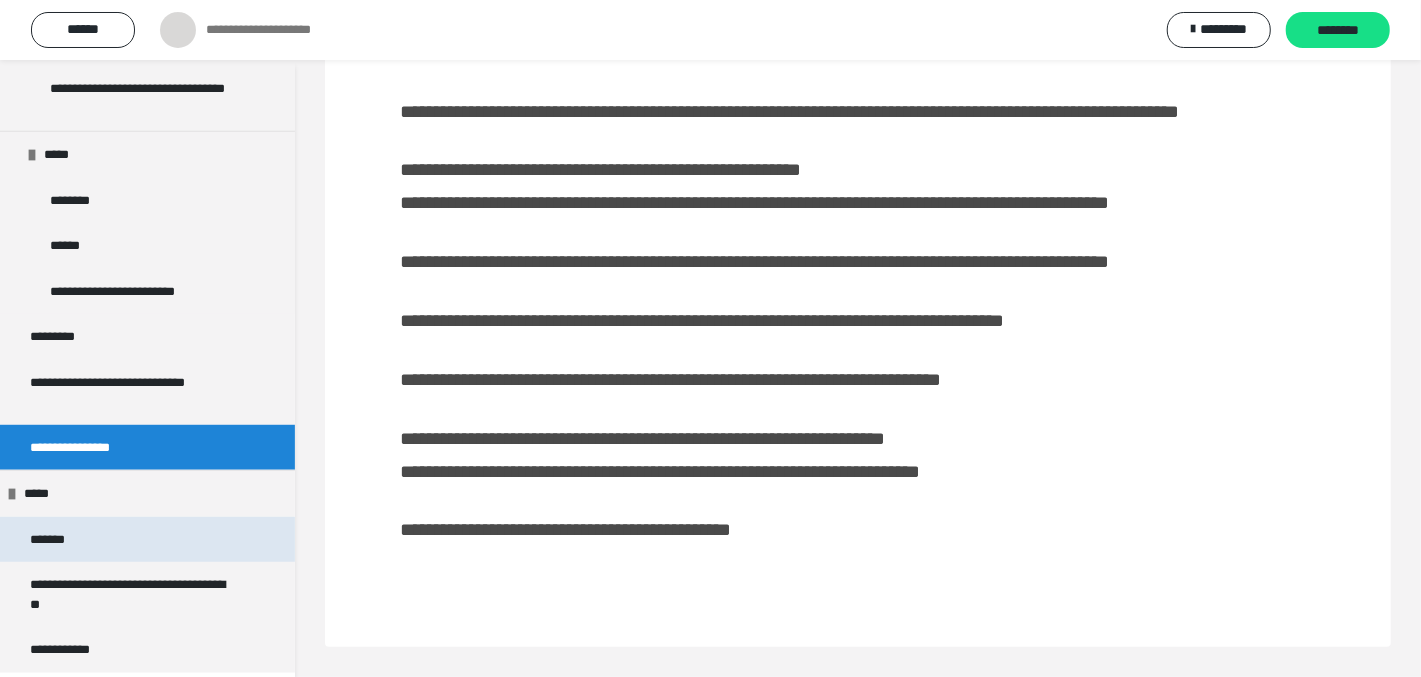 click on "*******" at bounding box center [147, 539] 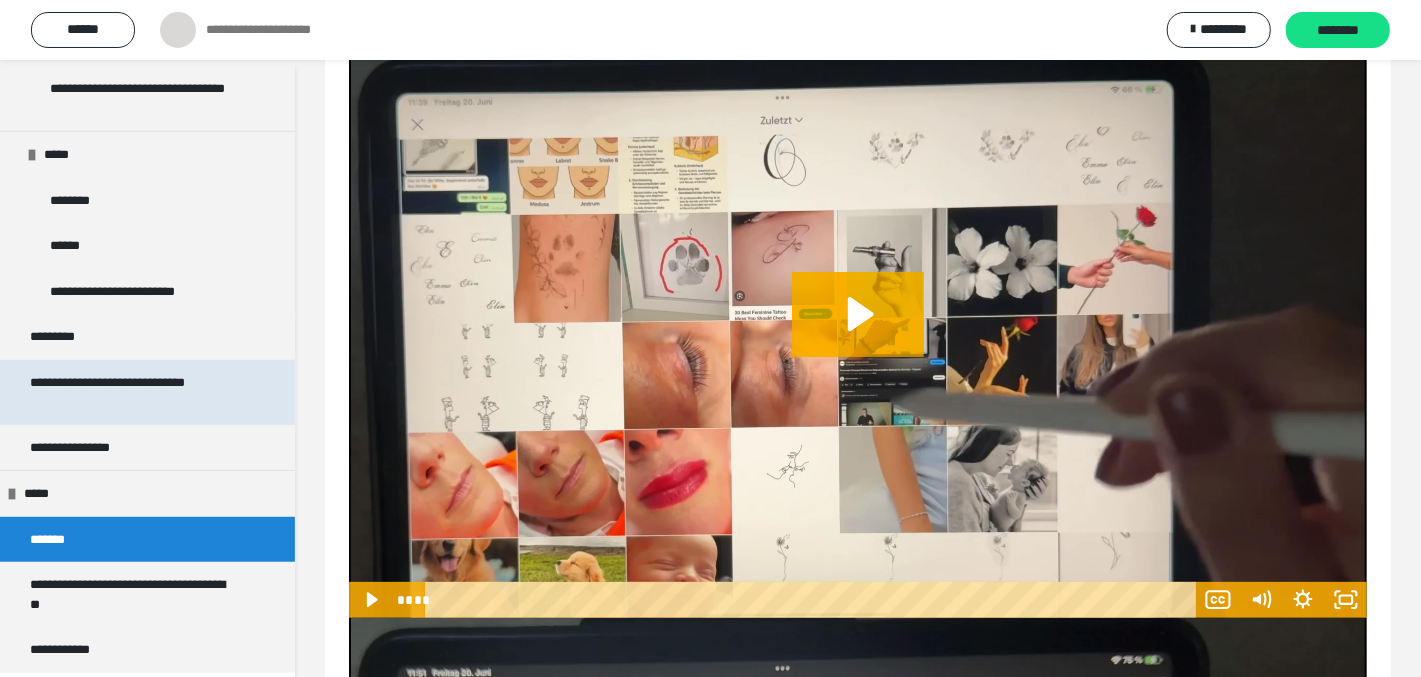 scroll, scrollTop: 59, scrollLeft: 0, axis: vertical 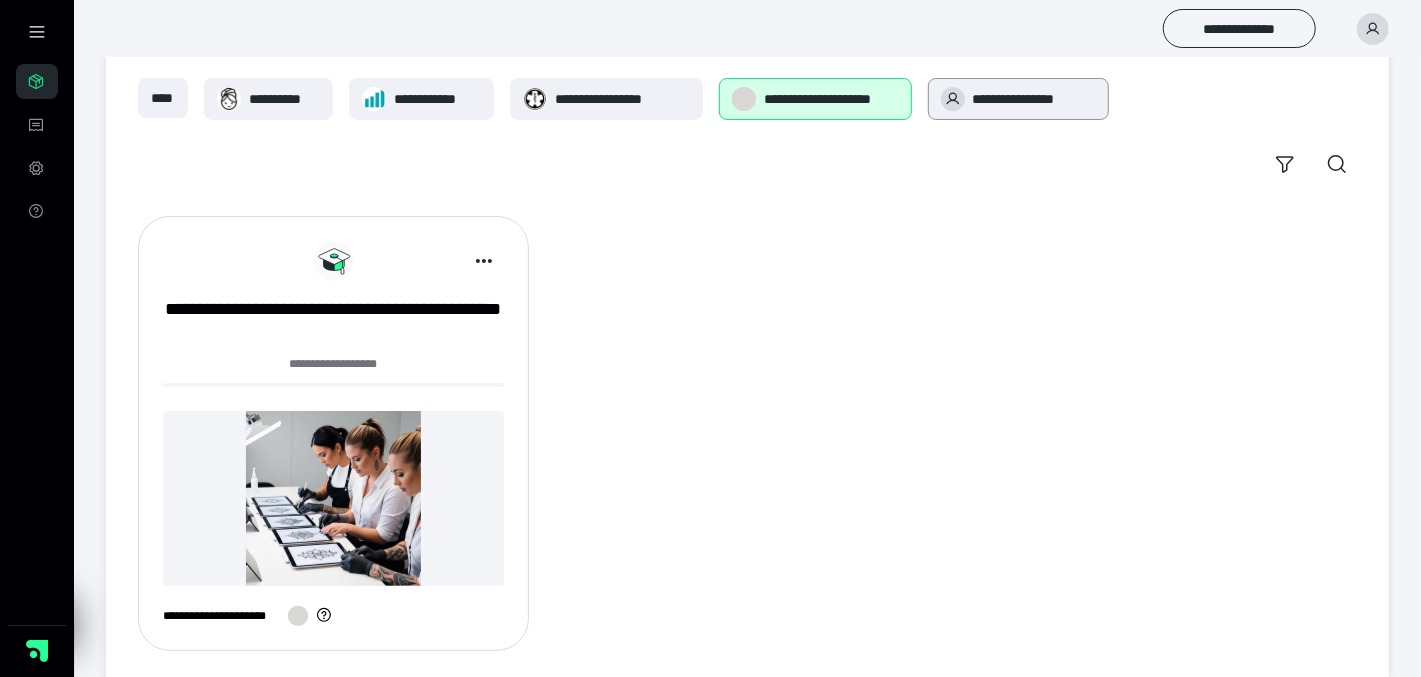 click on "**********" at bounding box center (1035, 99) 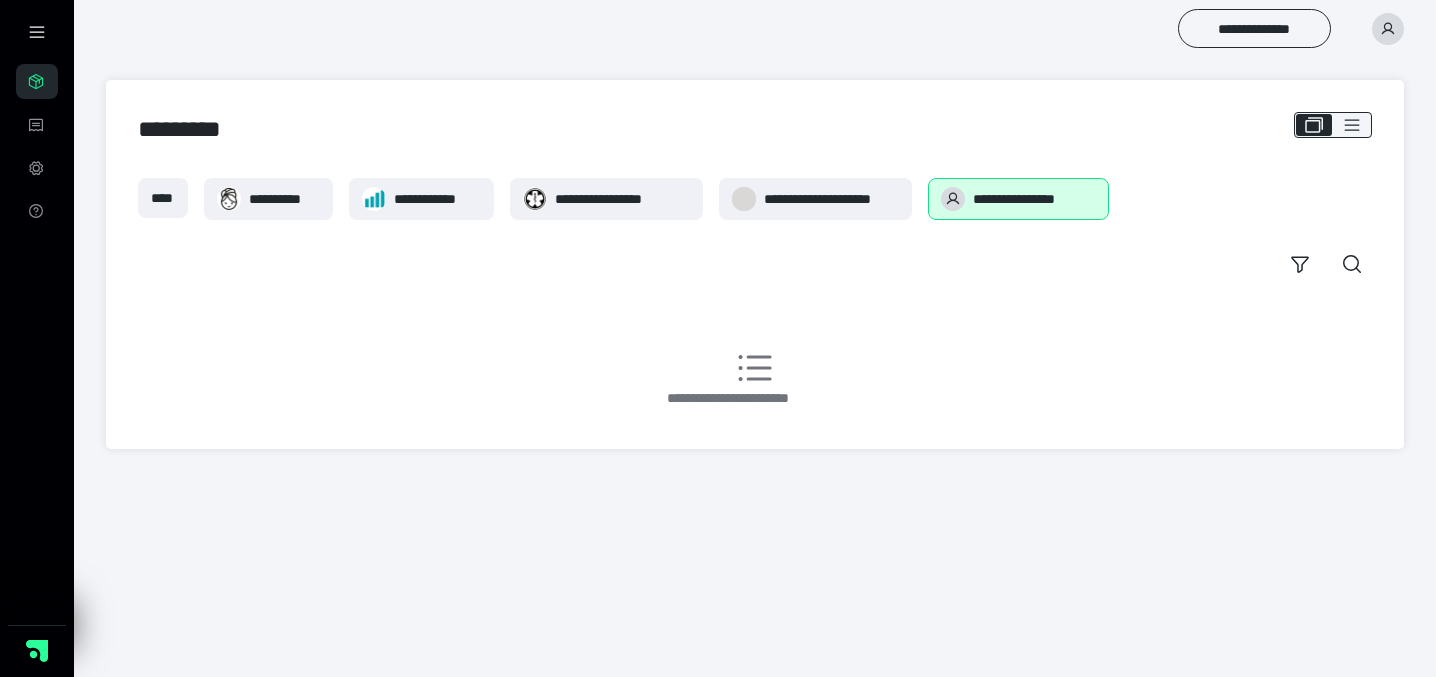 scroll, scrollTop: 0, scrollLeft: 0, axis: both 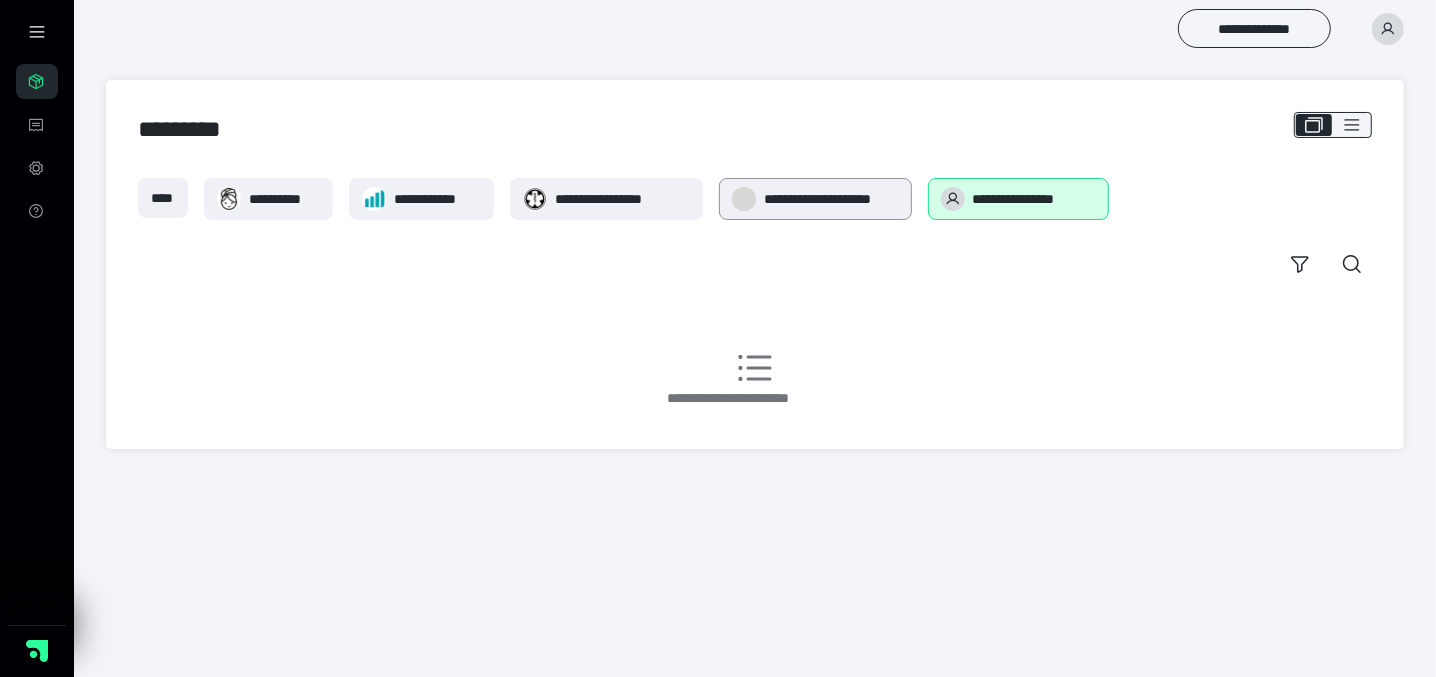 click on "**********" at bounding box center (831, 199) 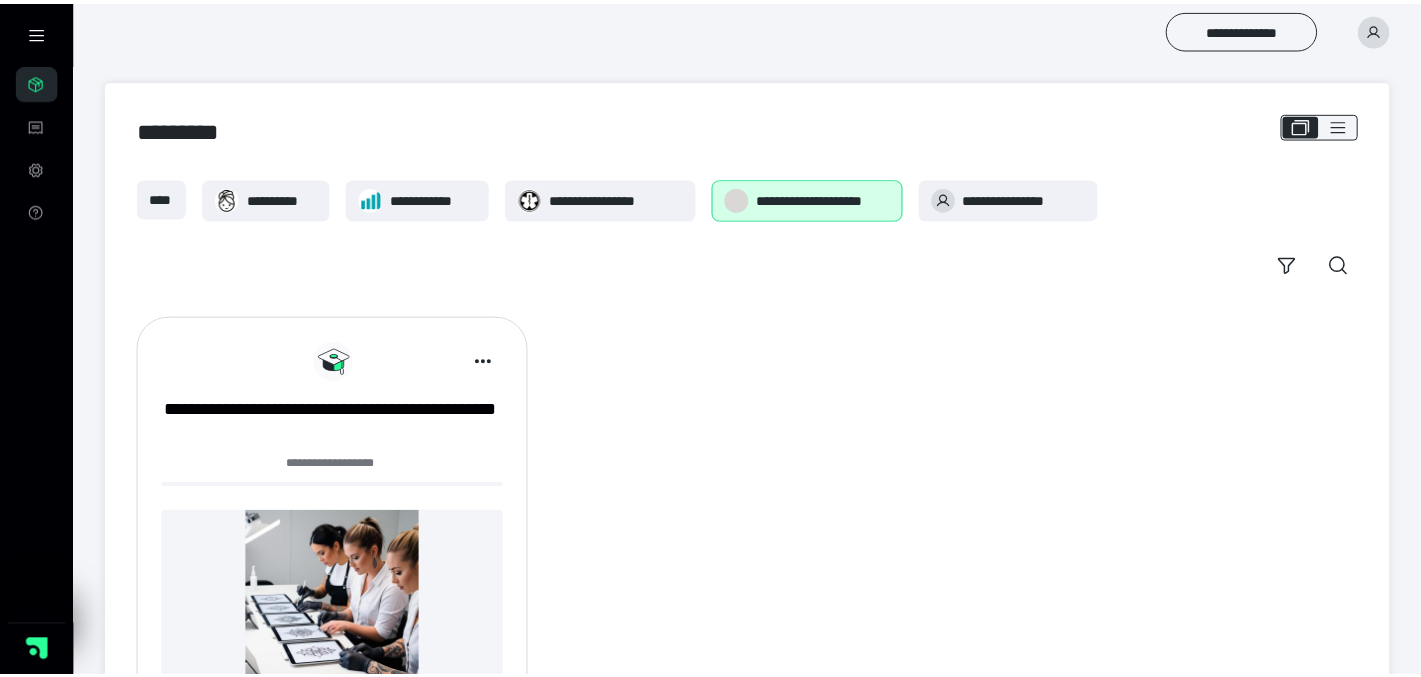 scroll, scrollTop: 0, scrollLeft: 0, axis: both 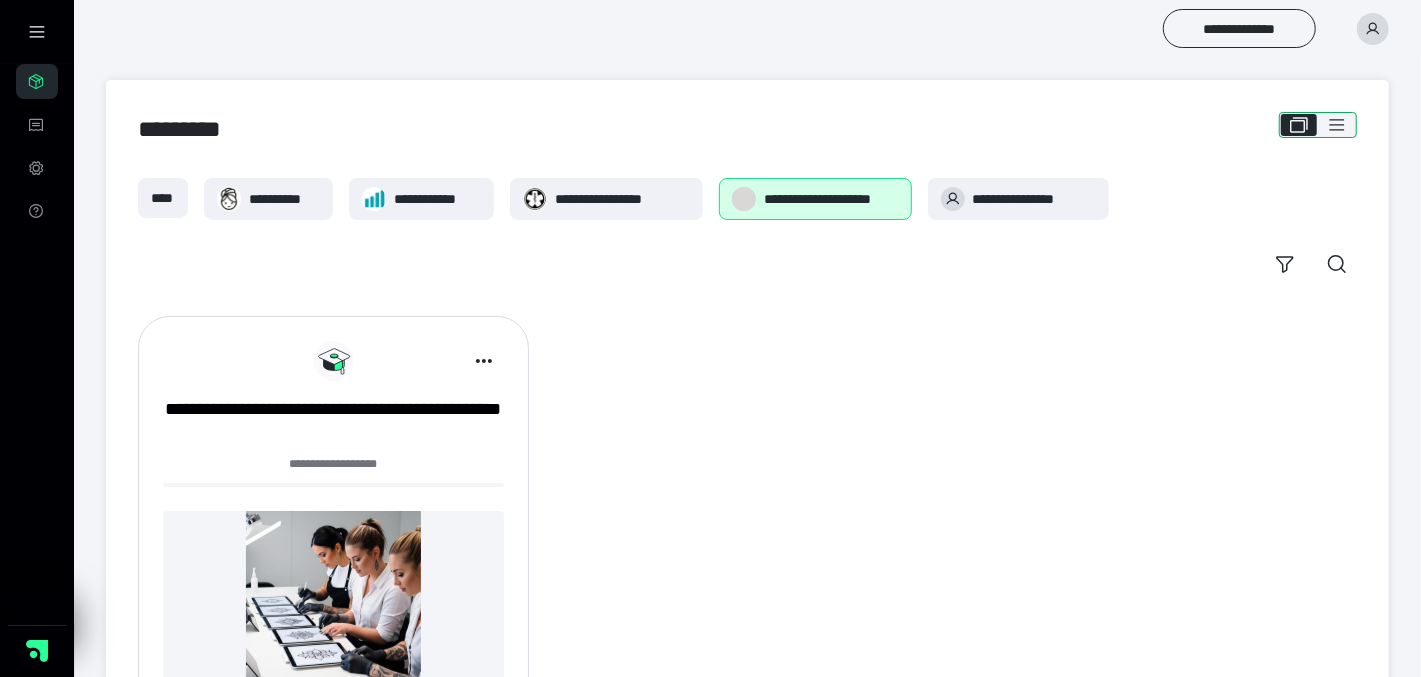 click 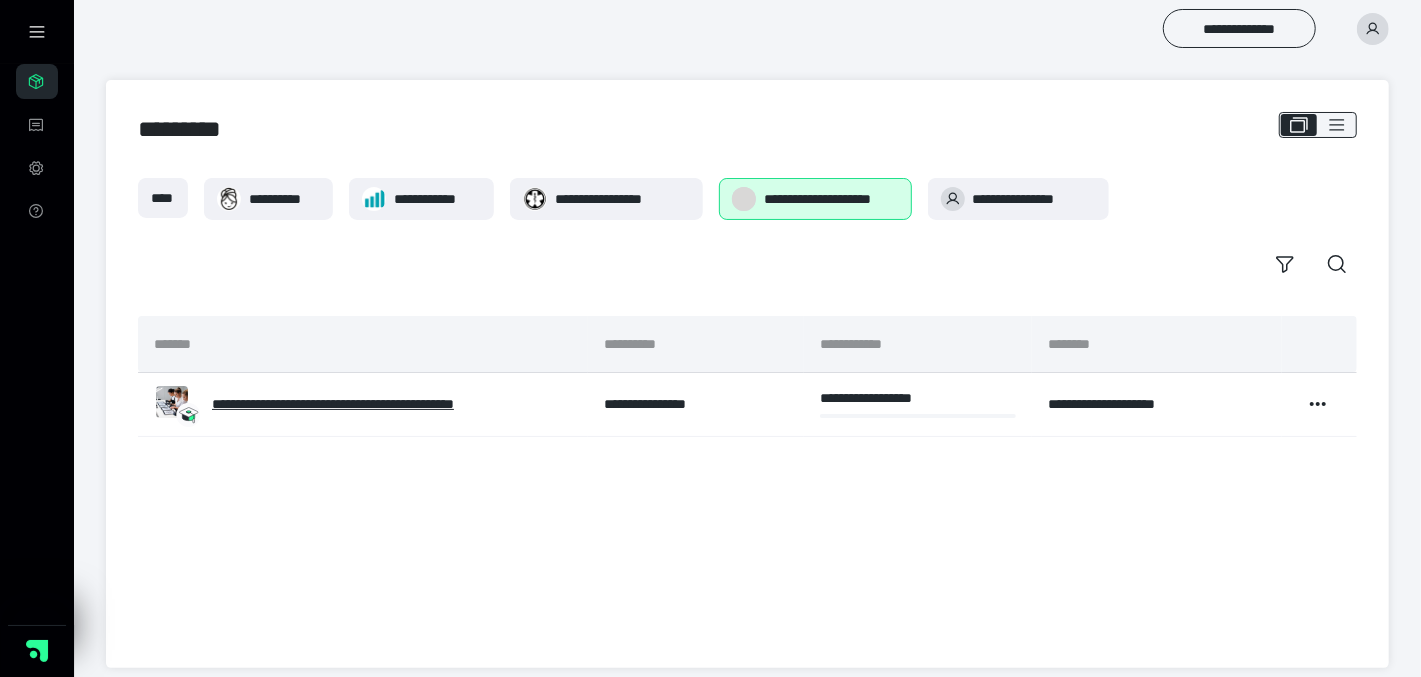 click at bounding box center (37, 32) 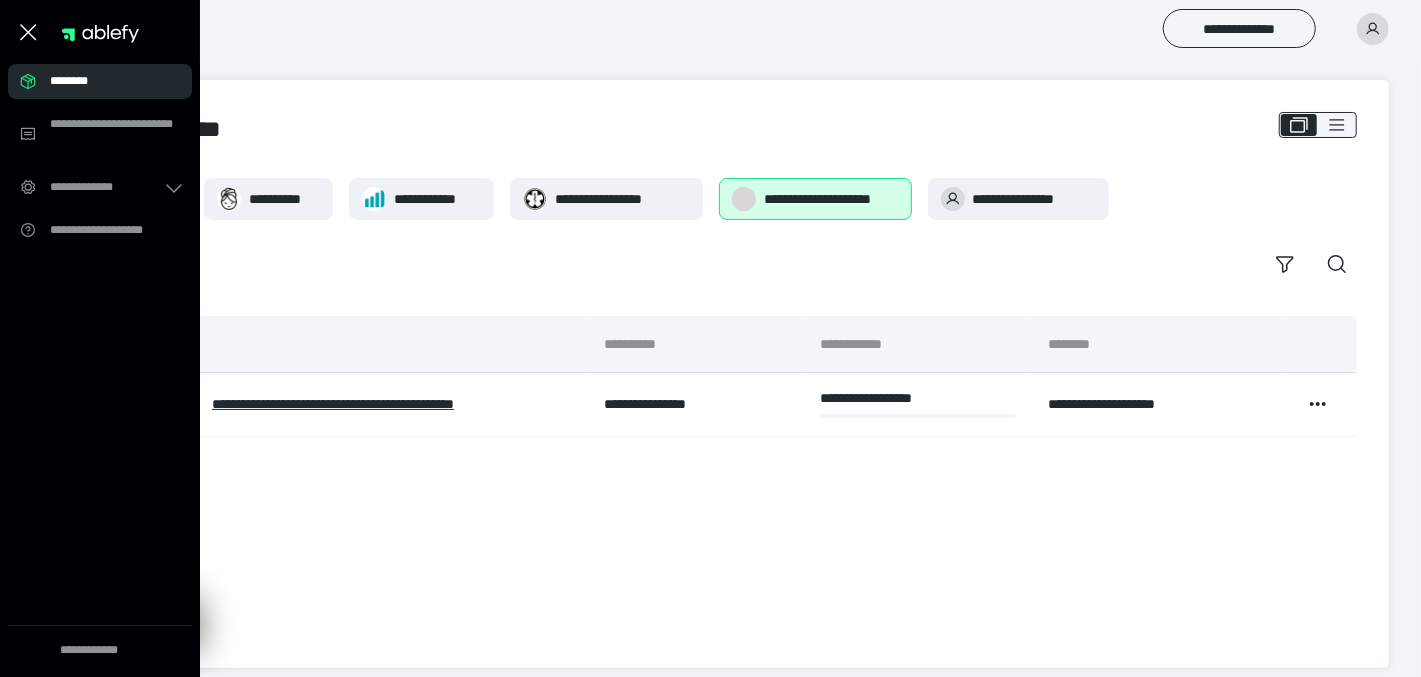 click on "********" at bounding box center [106, 81] 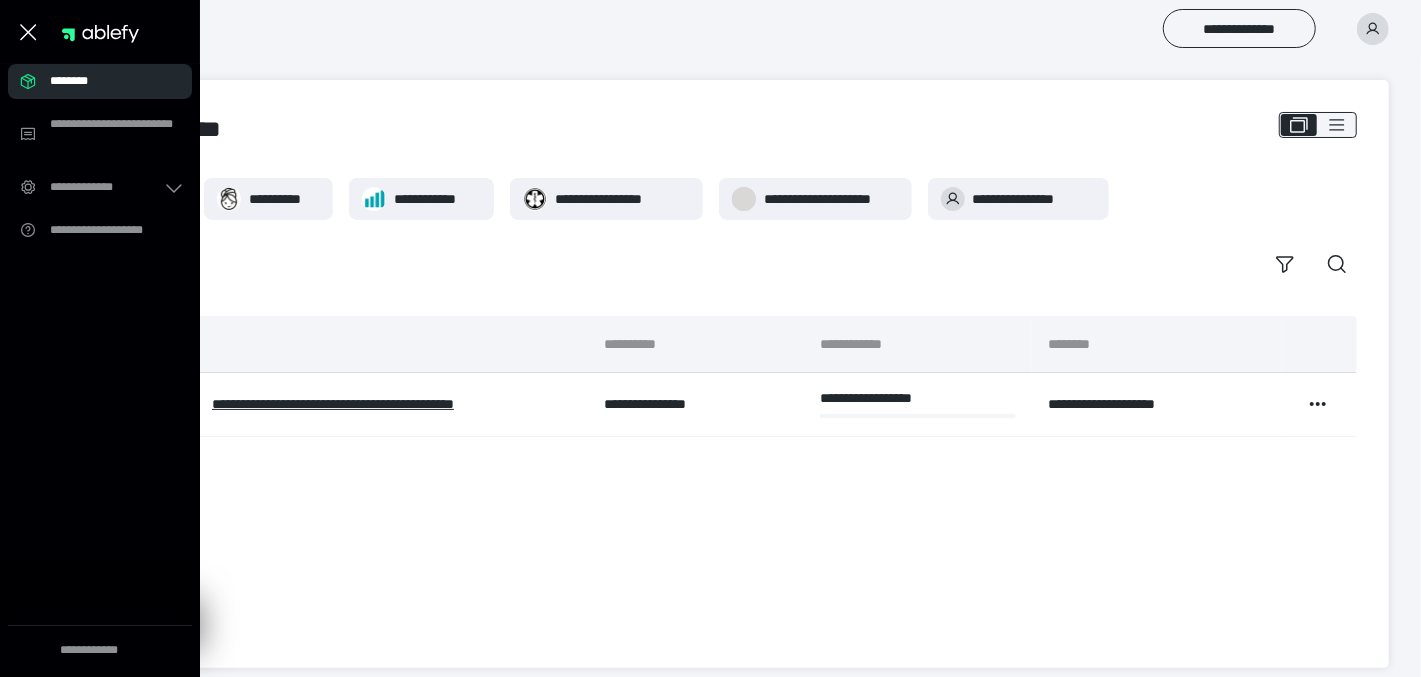 click 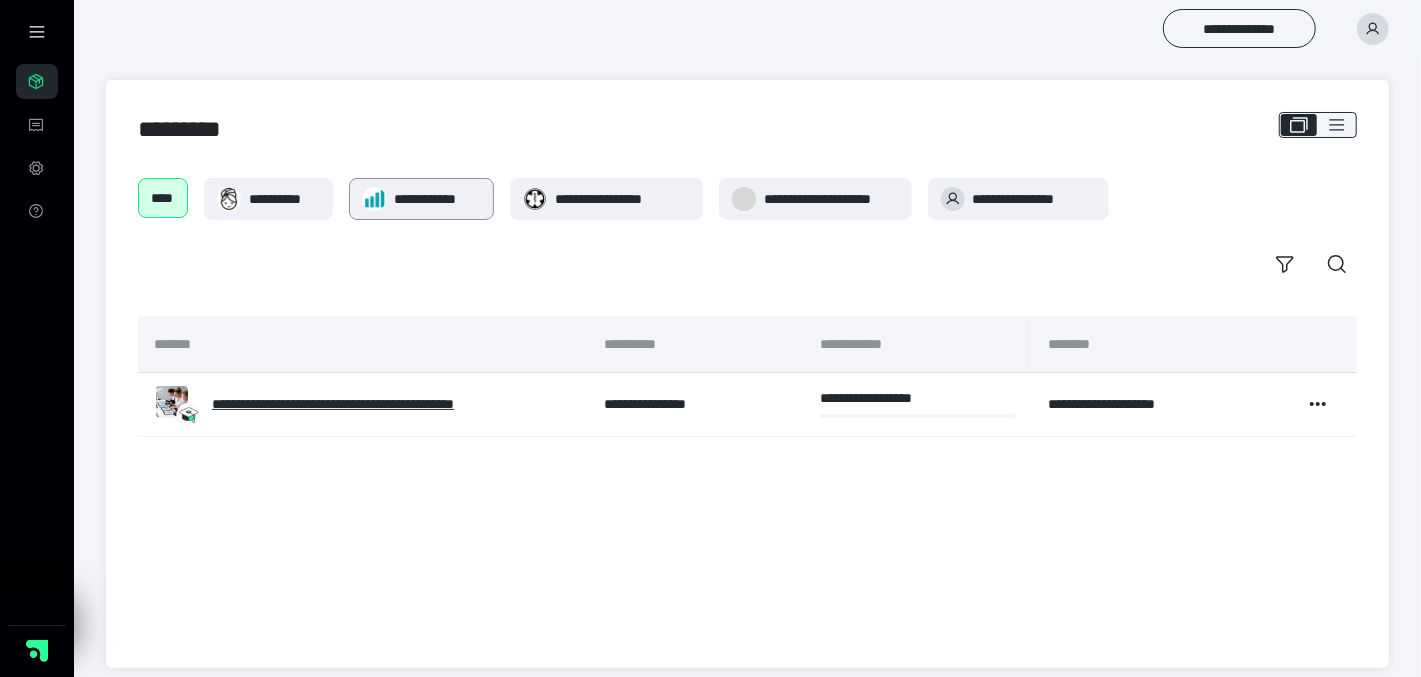 click on "**********" at bounding box center (421, 199) 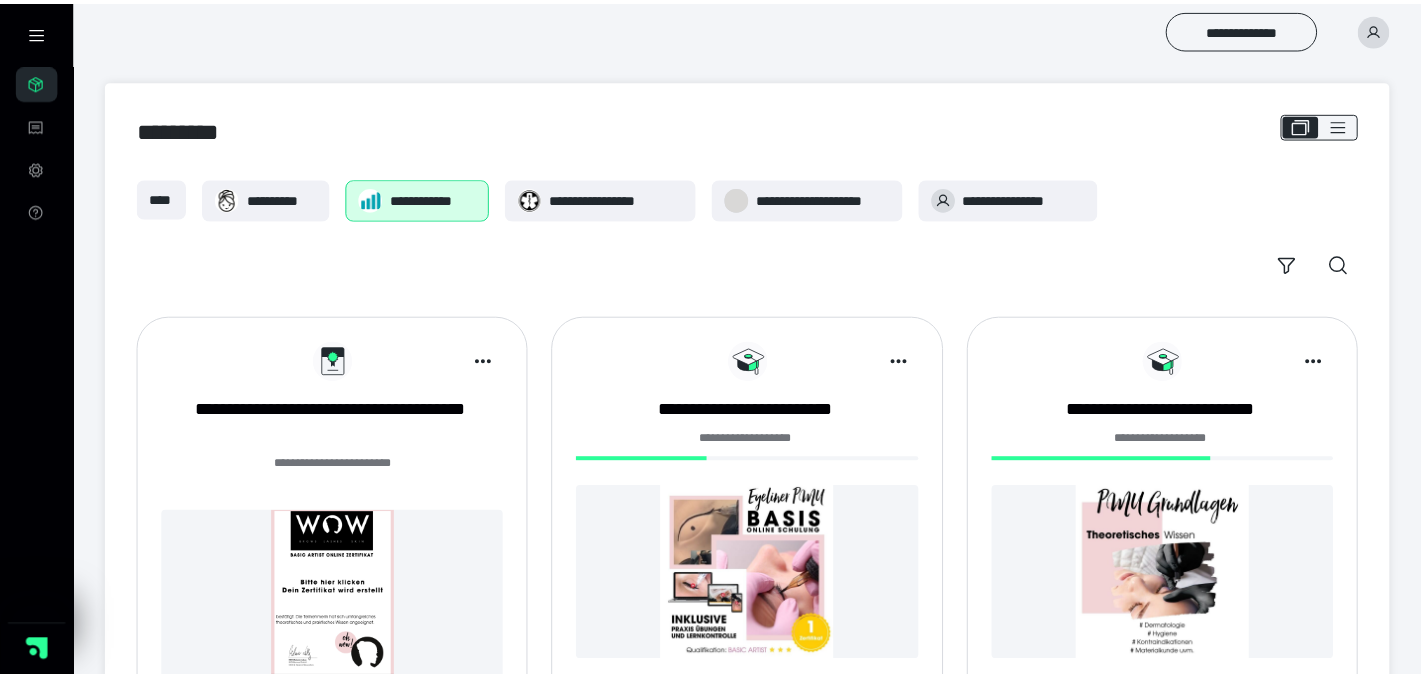scroll, scrollTop: 0, scrollLeft: 0, axis: both 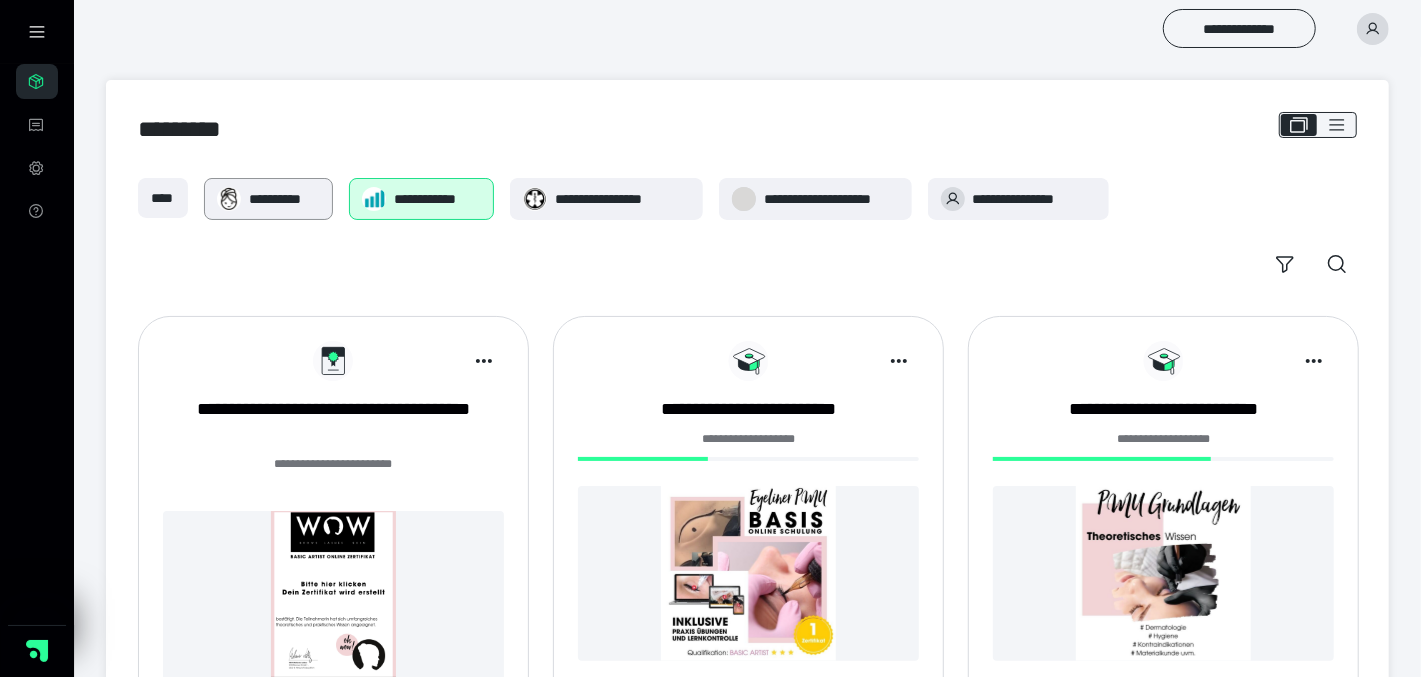 click on "**********" at bounding box center (284, 199) 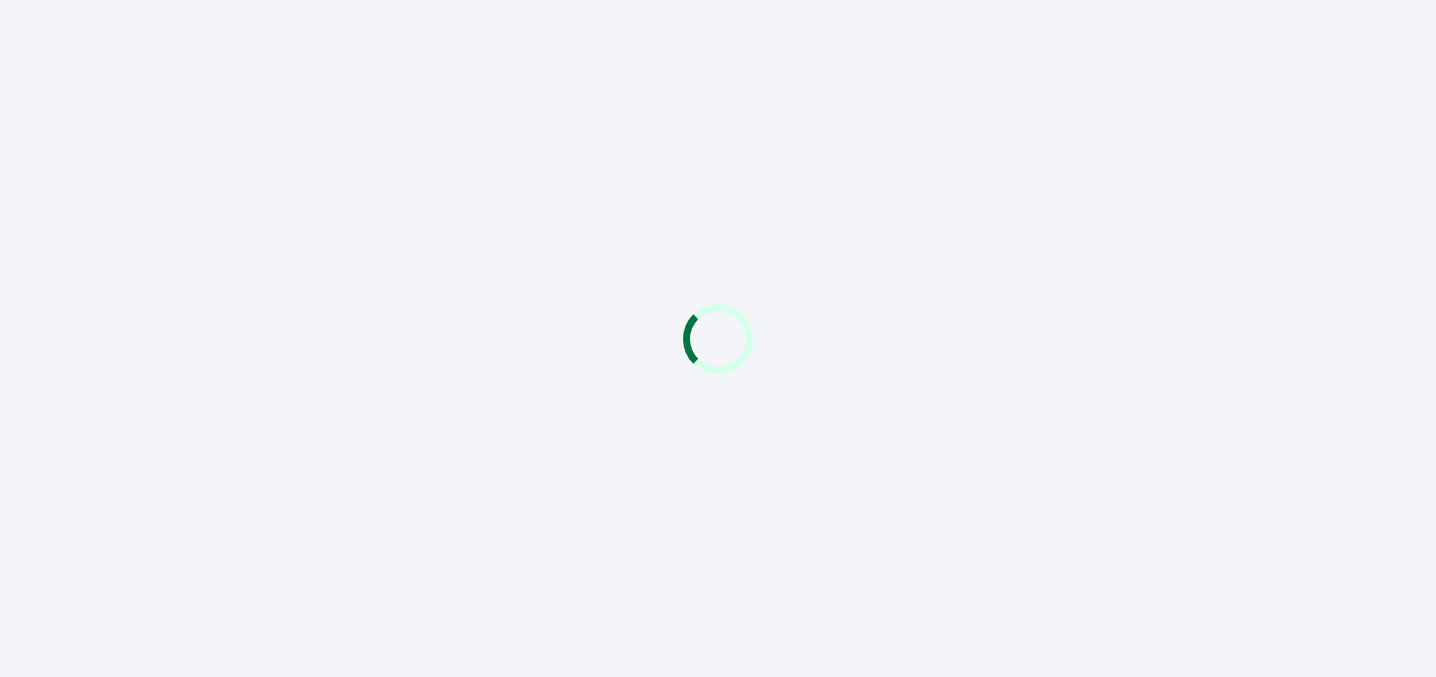 scroll, scrollTop: 0, scrollLeft: 0, axis: both 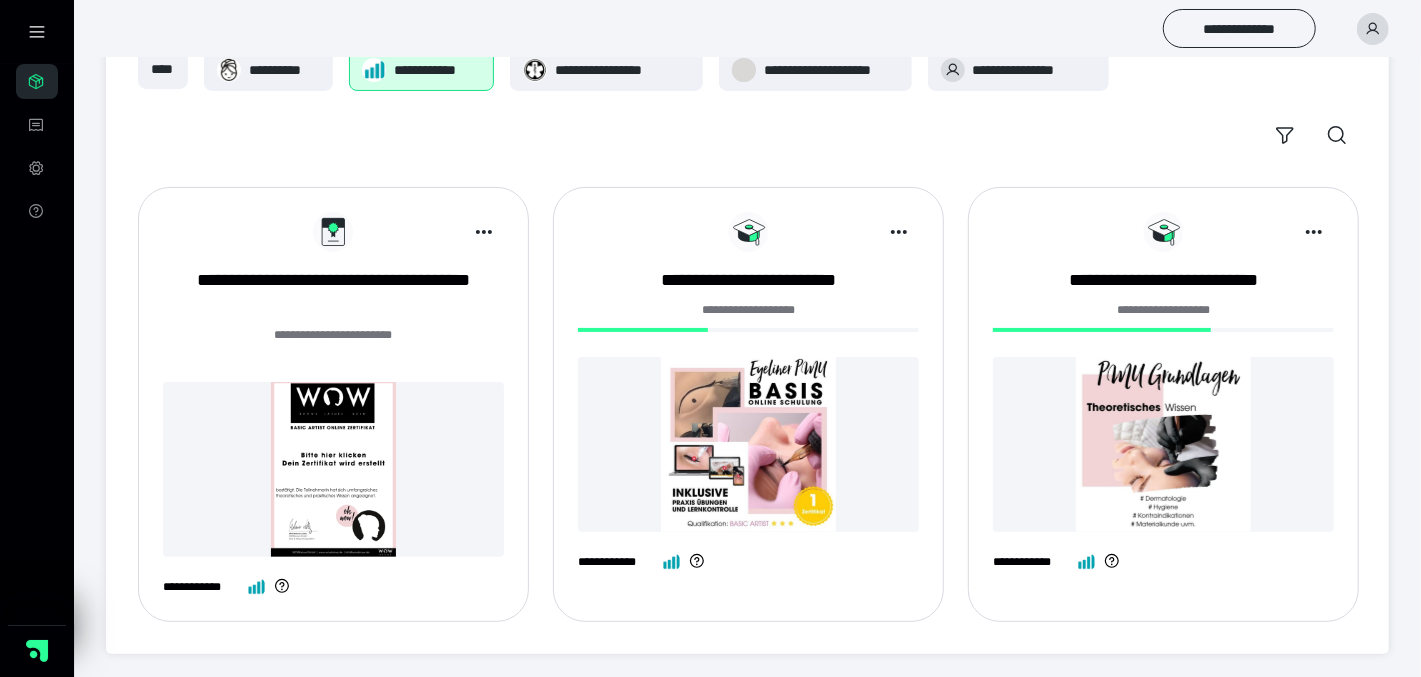 click at bounding box center (748, 444) 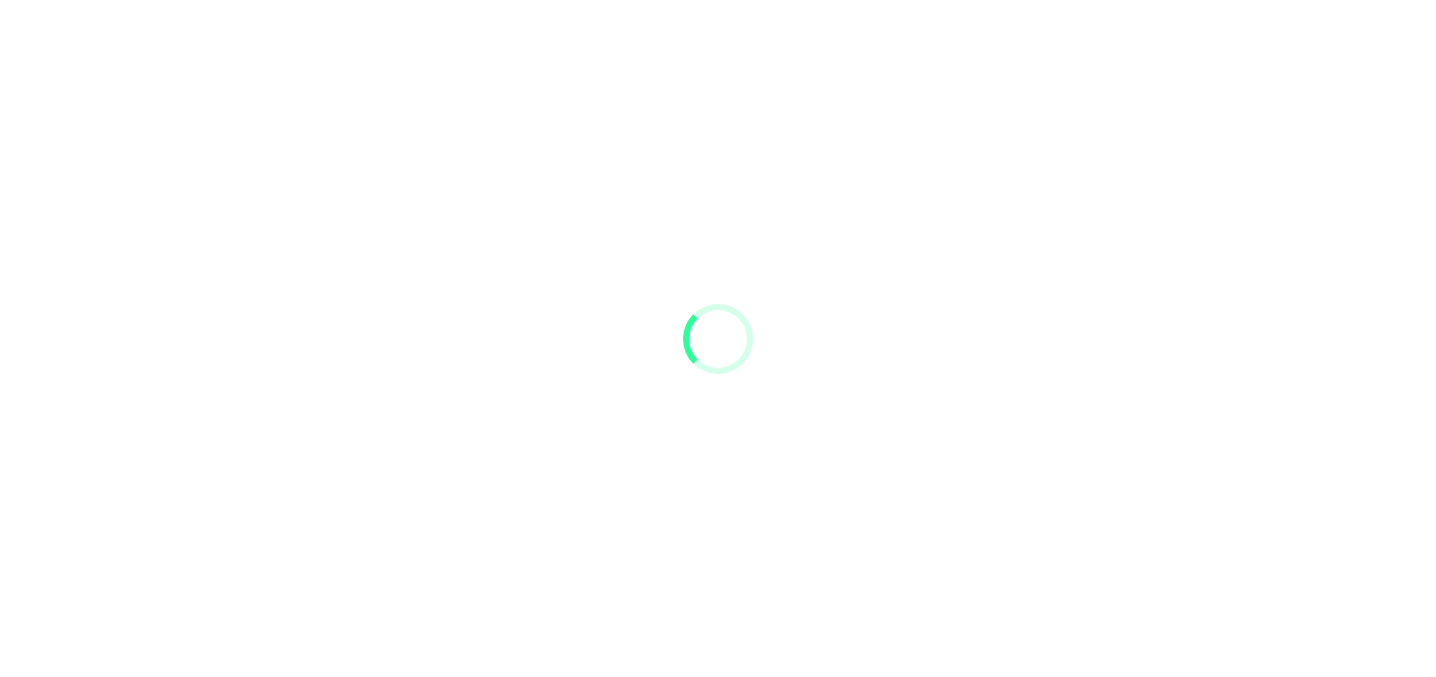 scroll, scrollTop: 0, scrollLeft: 0, axis: both 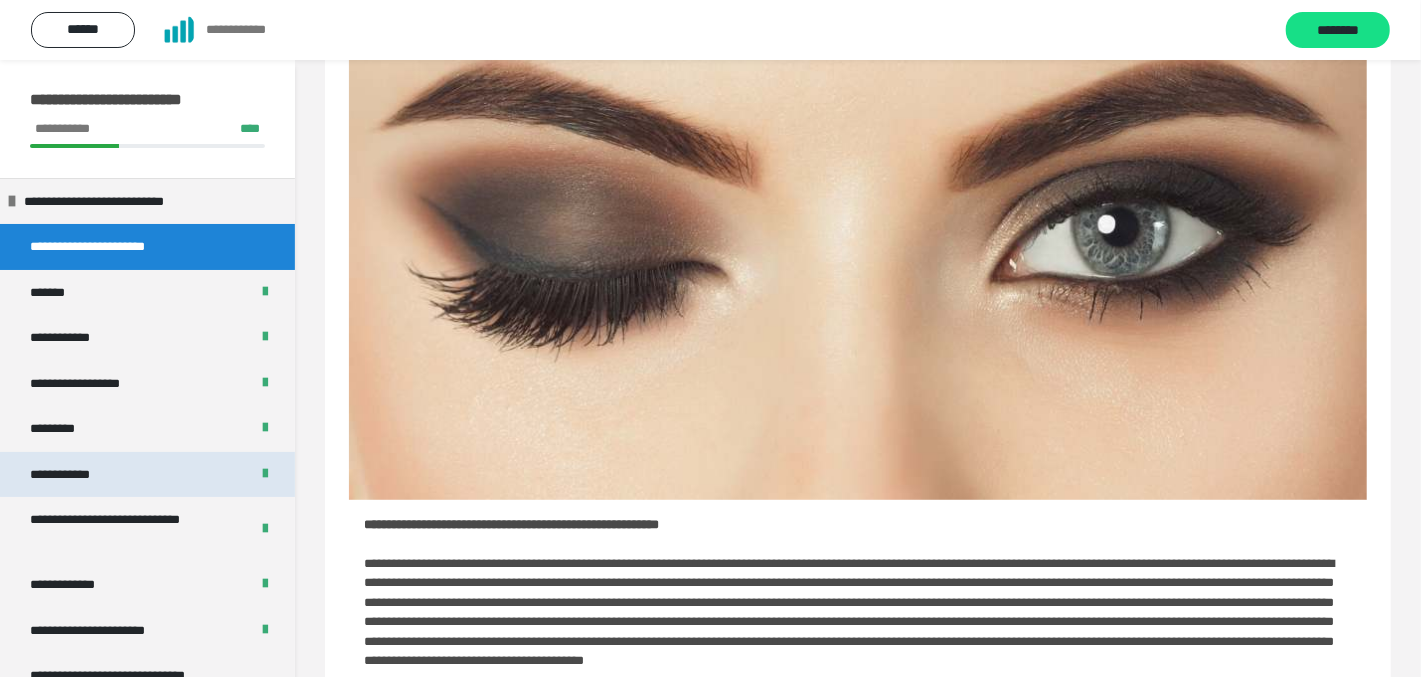 click on "**********" at bounding box center (147, 474) 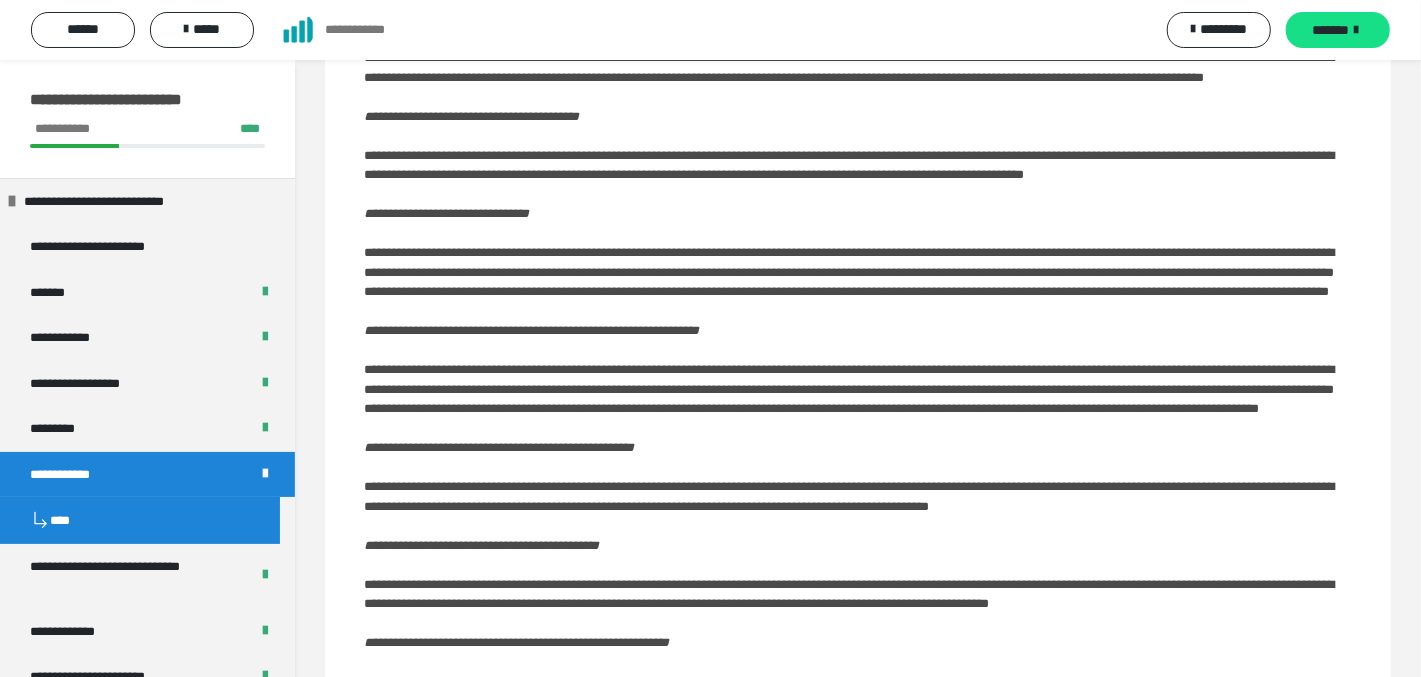 scroll, scrollTop: 5781, scrollLeft: 0, axis: vertical 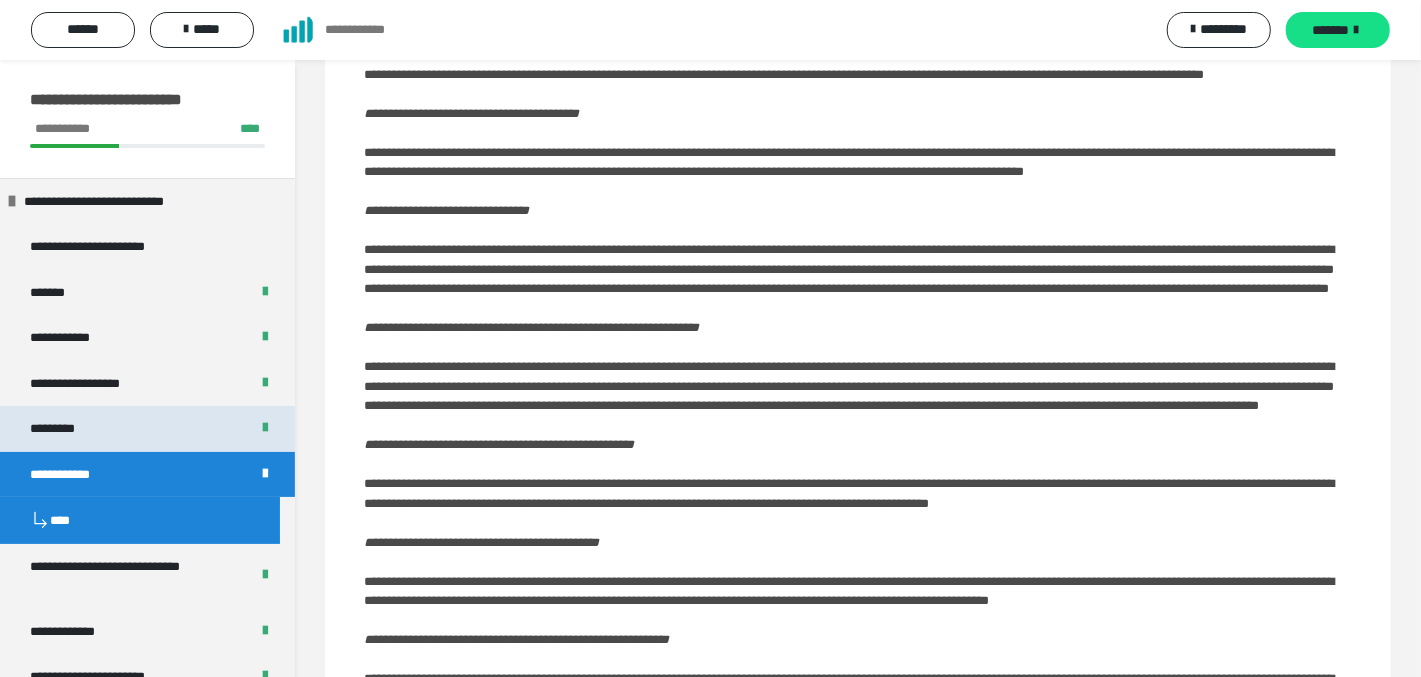 click on "*********" at bounding box center [147, 428] 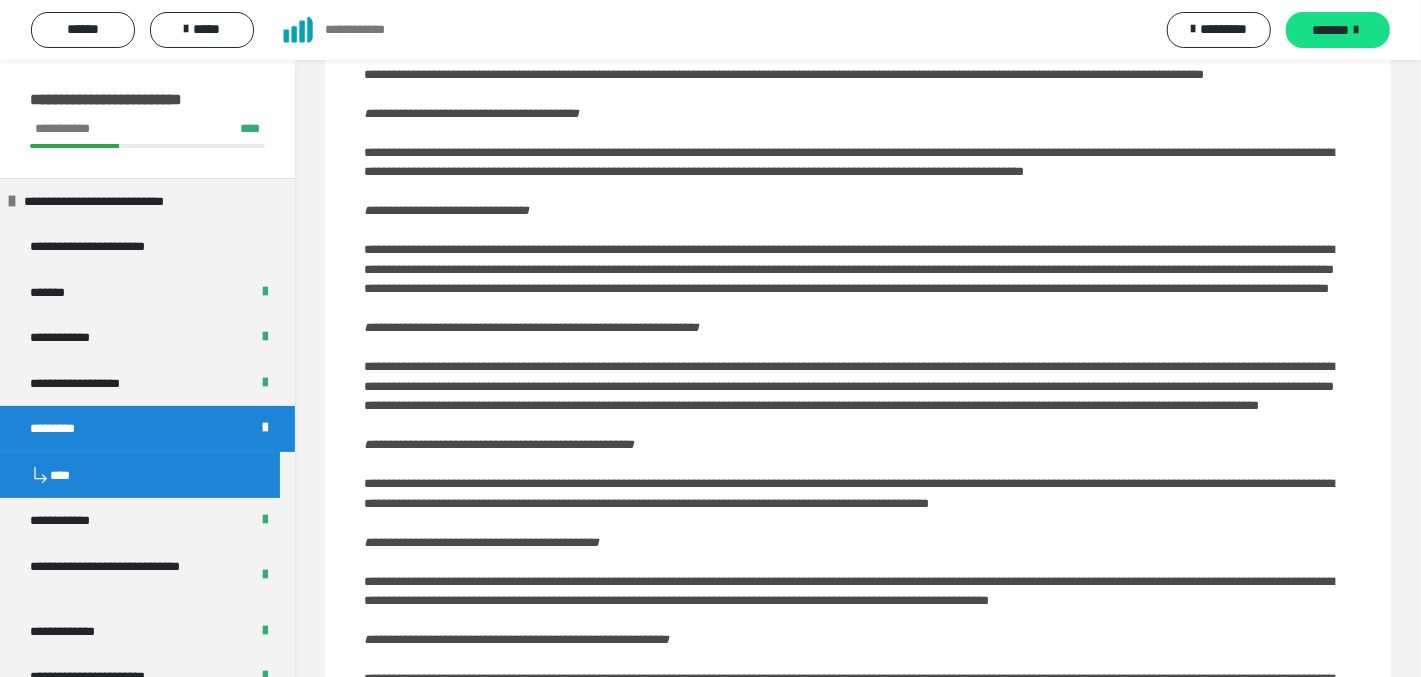 scroll, scrollTop: 2001, scrollLeft: 0, axis: vertical 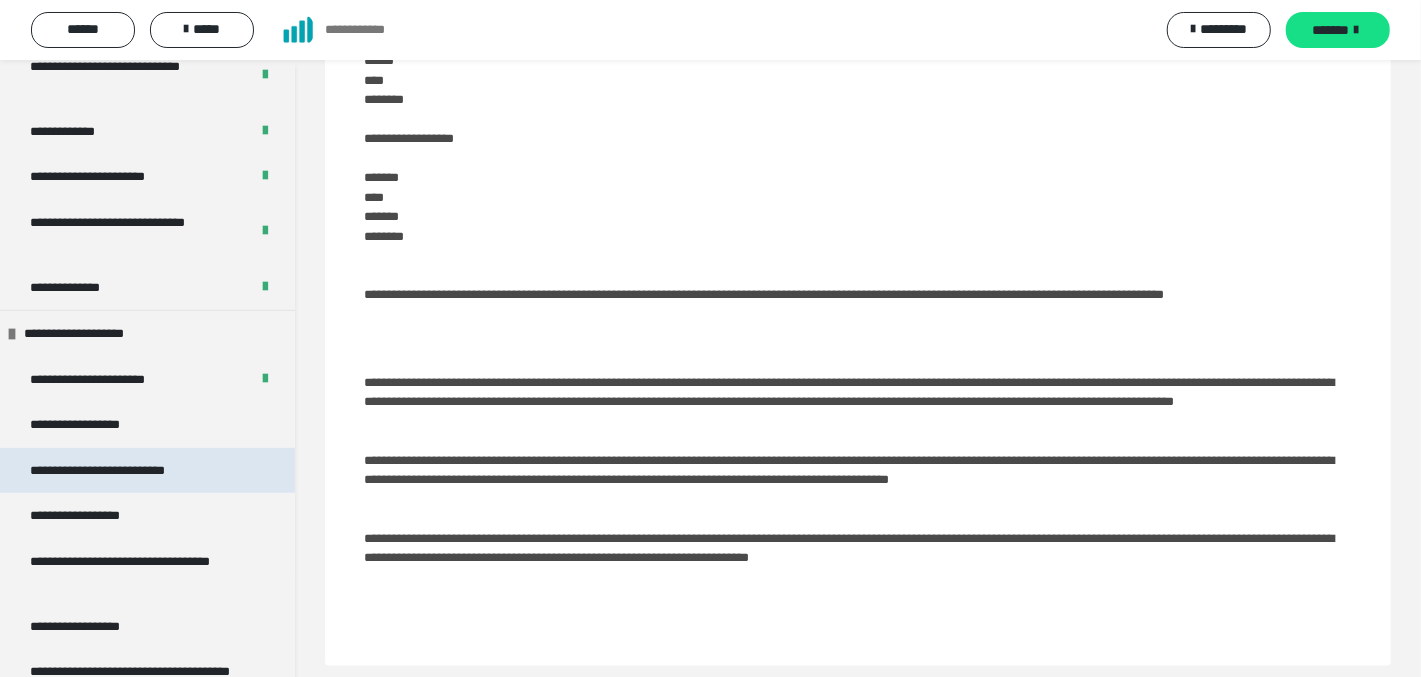click on "**********" at bounding box center (130, 470) 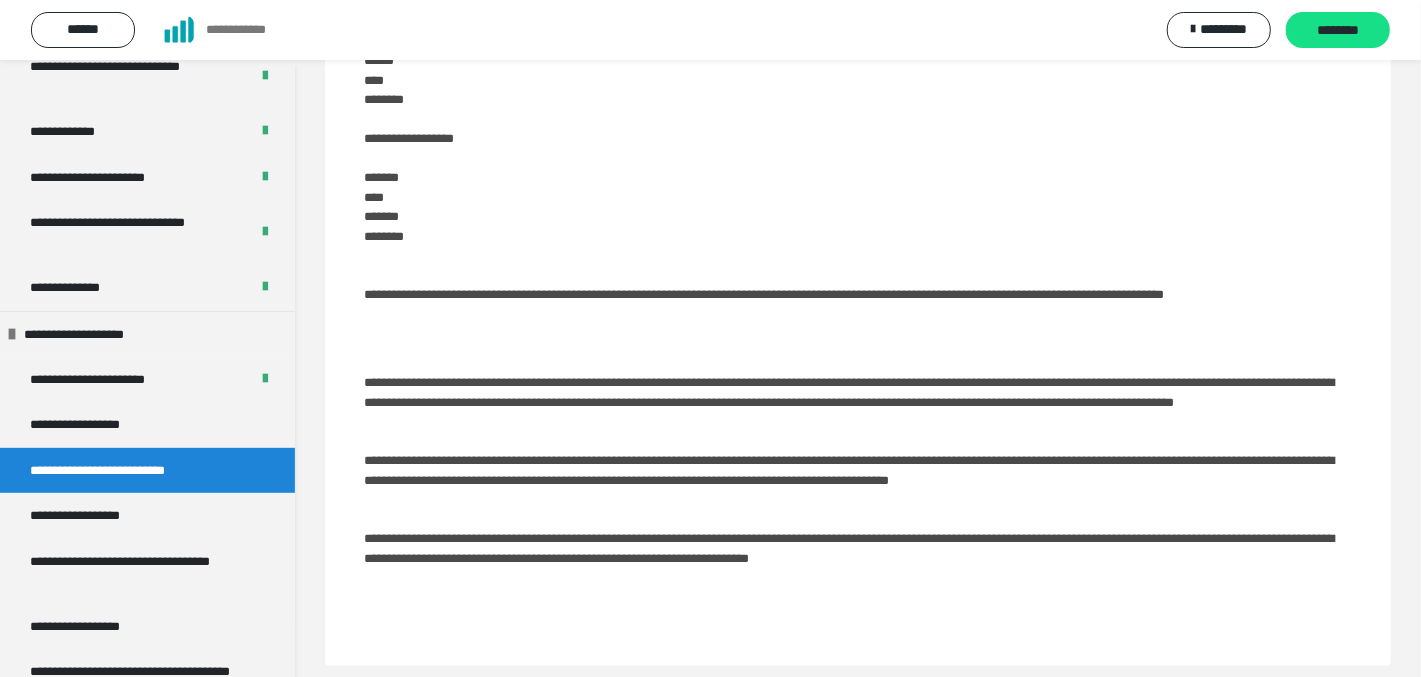 scroll, scrollTop: 59, scrollLeft: 0, axis: vertical 